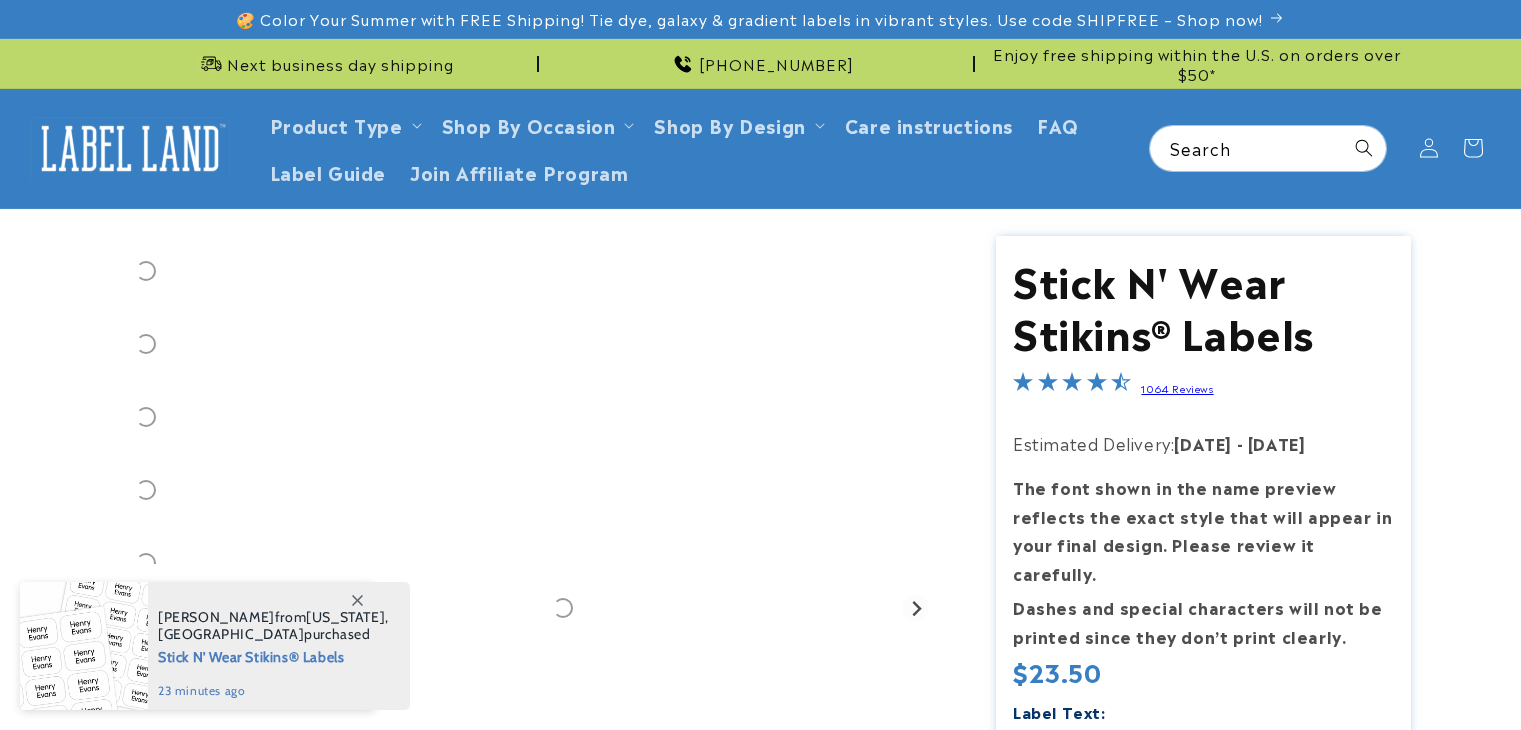 scroll, scrollTop: 0, scrollLeft: 0, axis: both 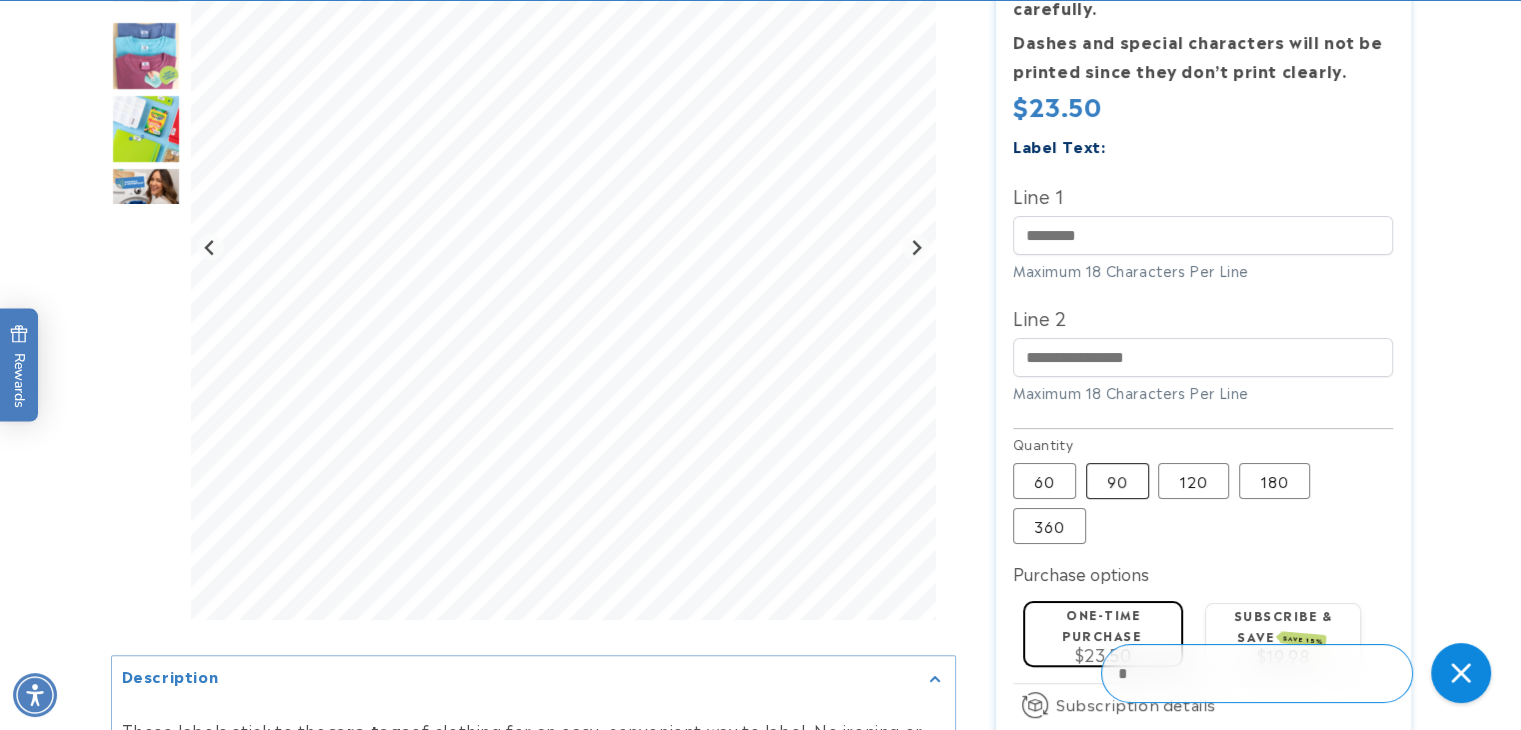click on "90 Variant sold out or unavailable" at bounding box center (1117, 481) 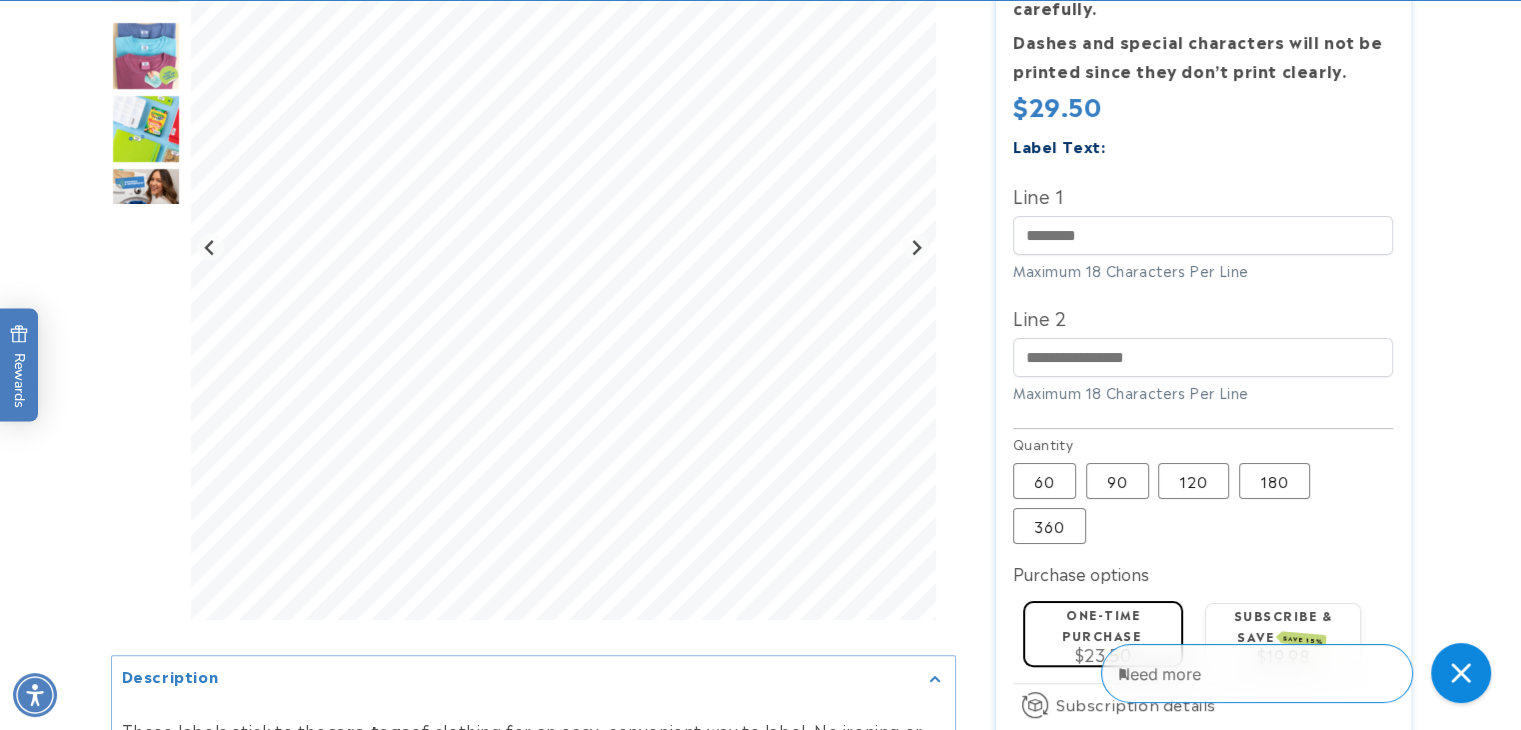 type 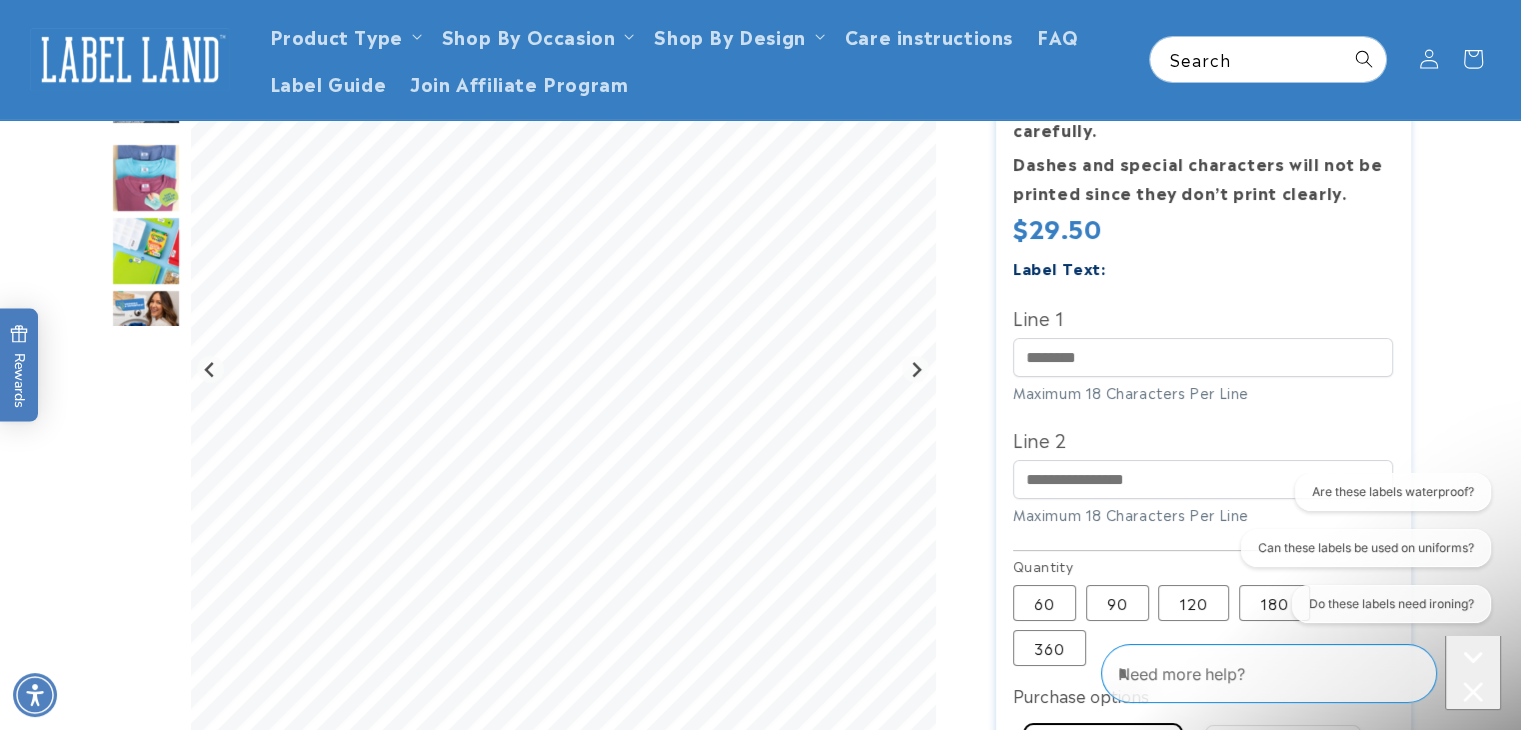 scroll, scrollTop: 0, scrollLeft: 0, axis: both 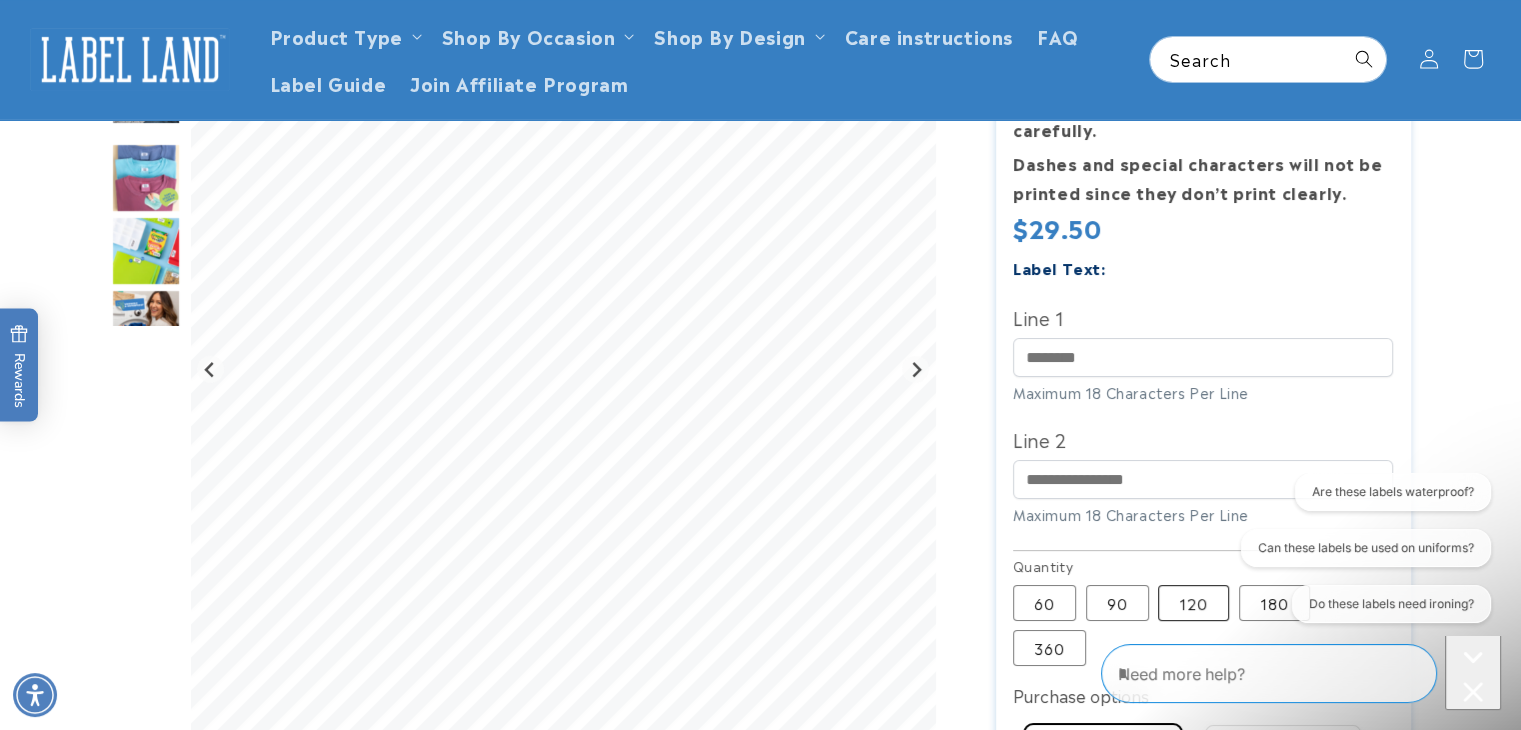 click on "120 Variant sold out or unavailable" at bounding box center (1193, 603) 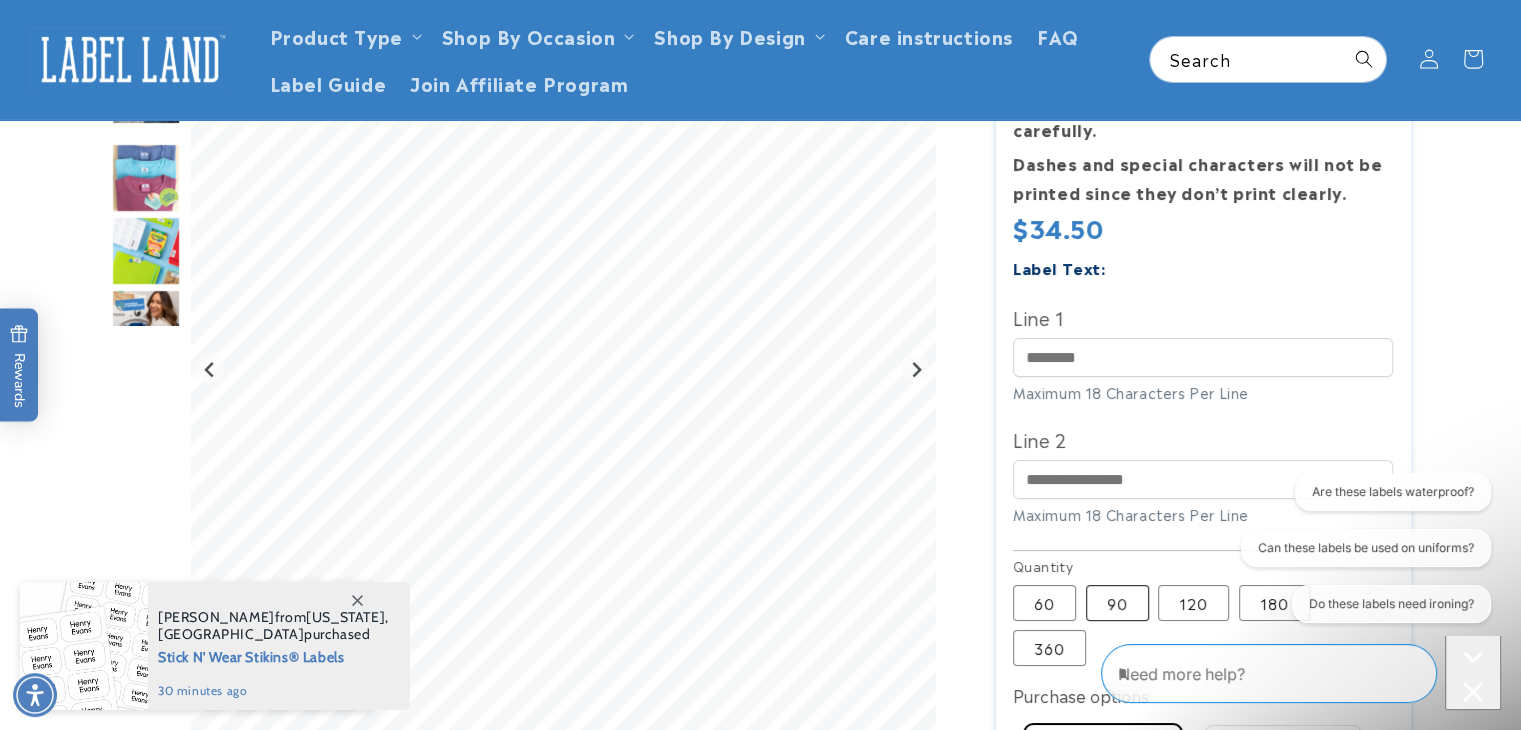 click on "90 Variant sold out or unavailable" at bounding box center [1117, 603] 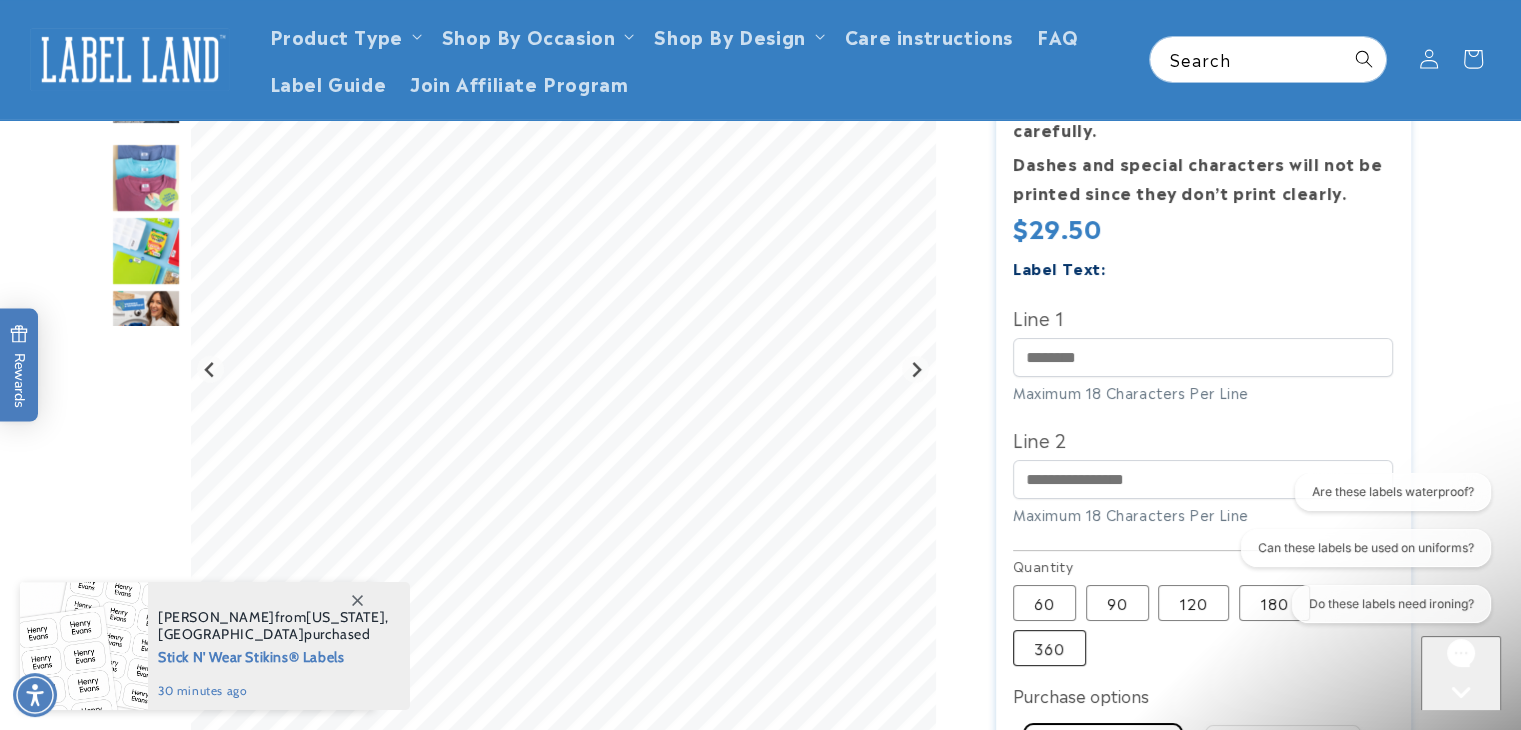 click on "360 Variant sold out or unavailable" at bounding box center (1049, 648) 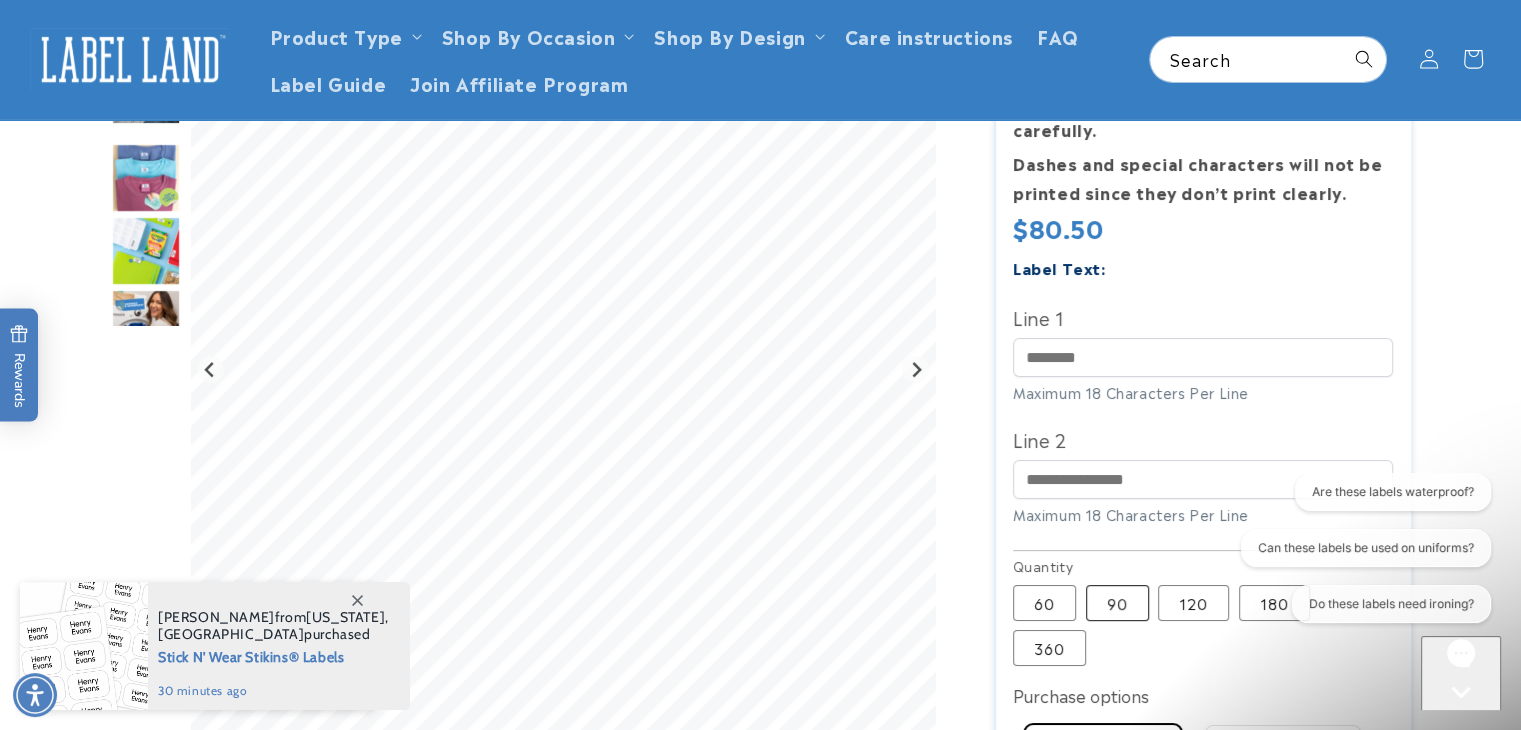 click on "90 Variant sold out or unavailable" at bounding box center [1117, 603] 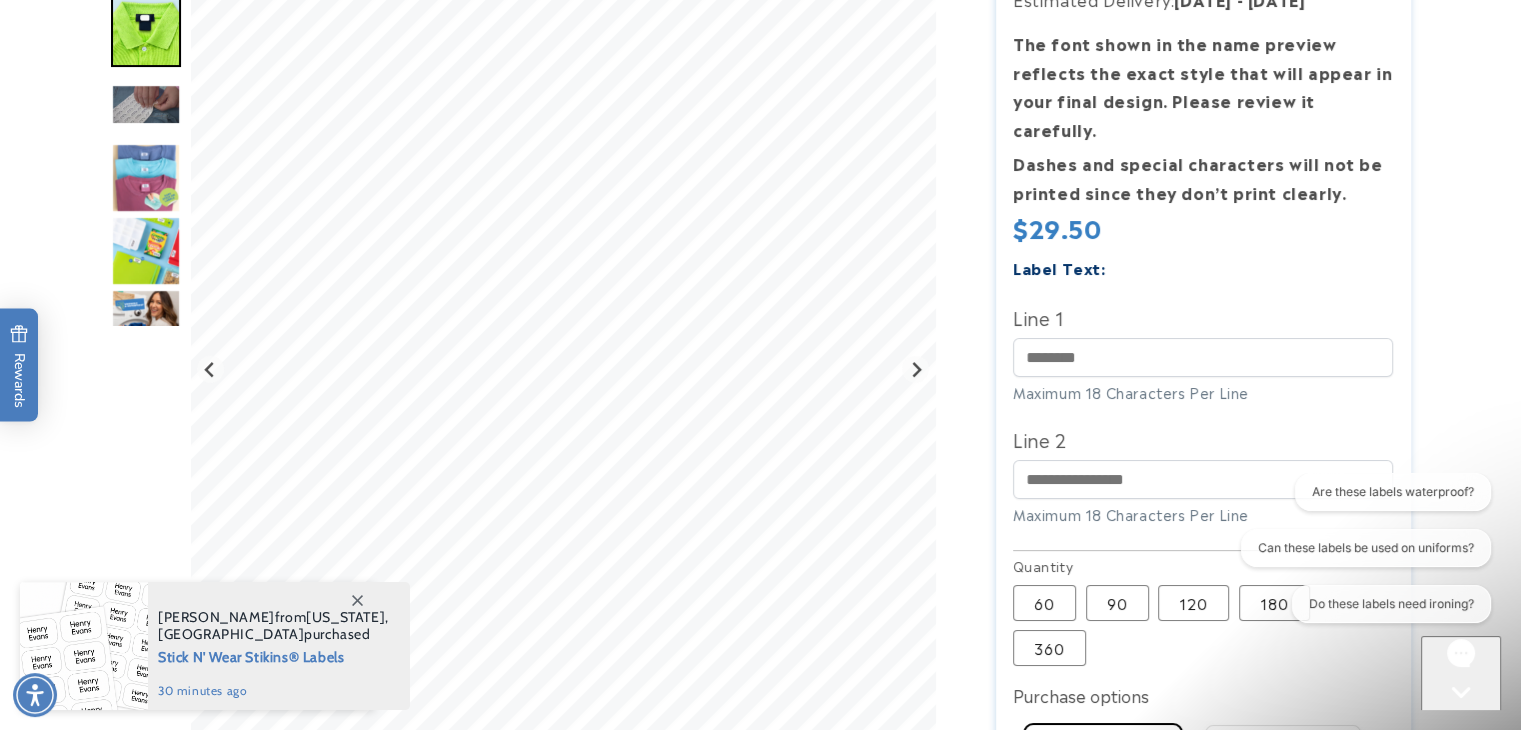 scroll, scrollTop: 0, scrollLeft: 0, axis: both 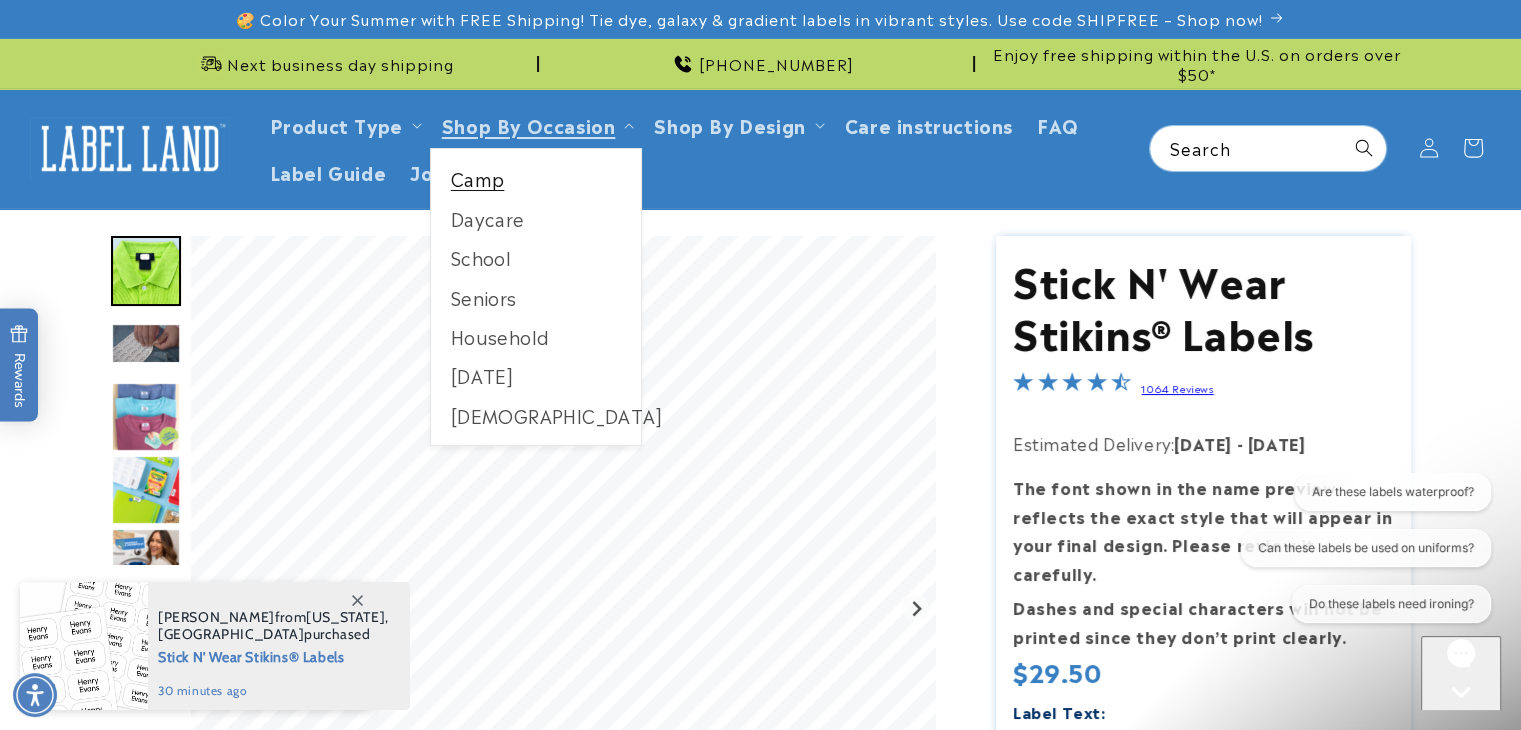 click on "Camp" at bounding box center (536, 178) 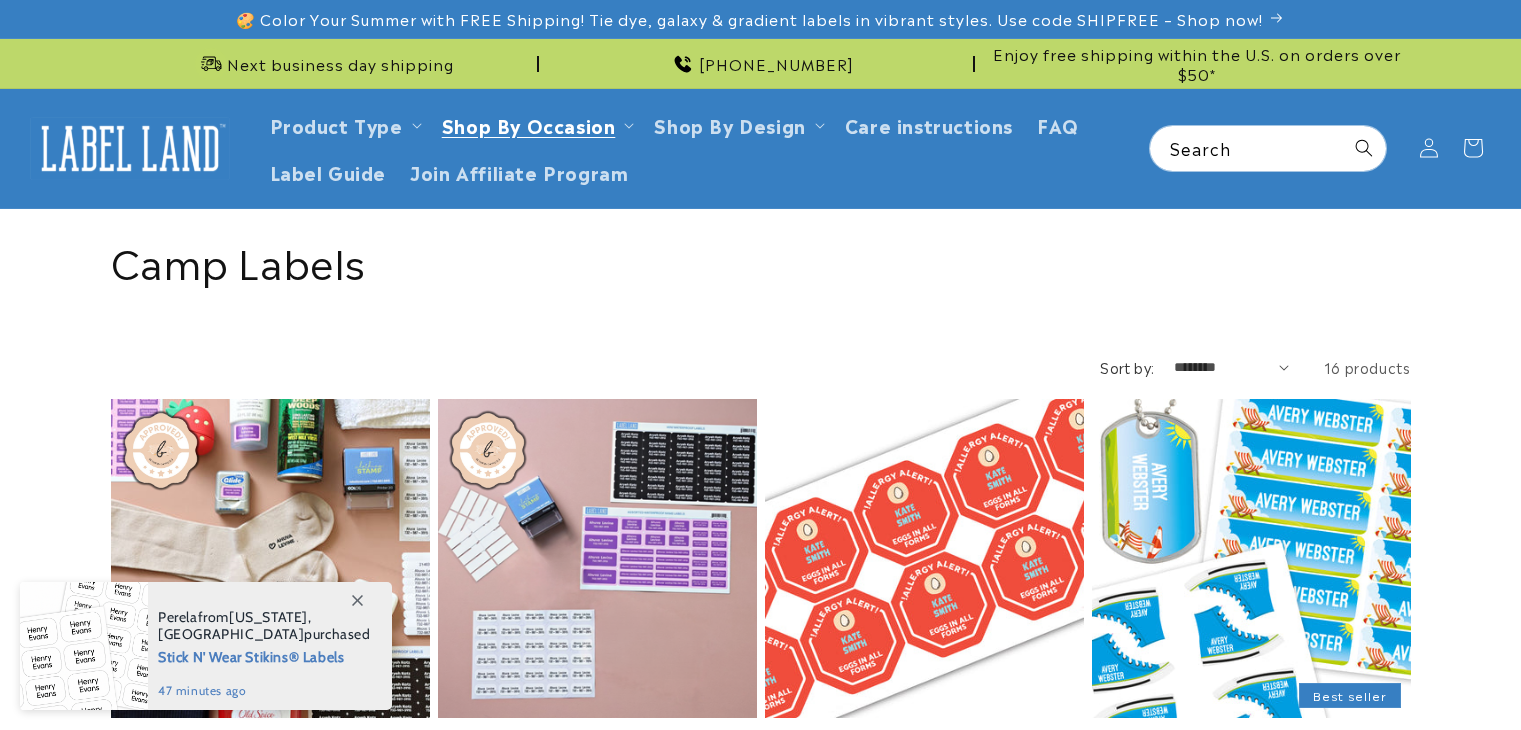 scroll, scrollTop: 0, scrollLeft: 0, axis: both 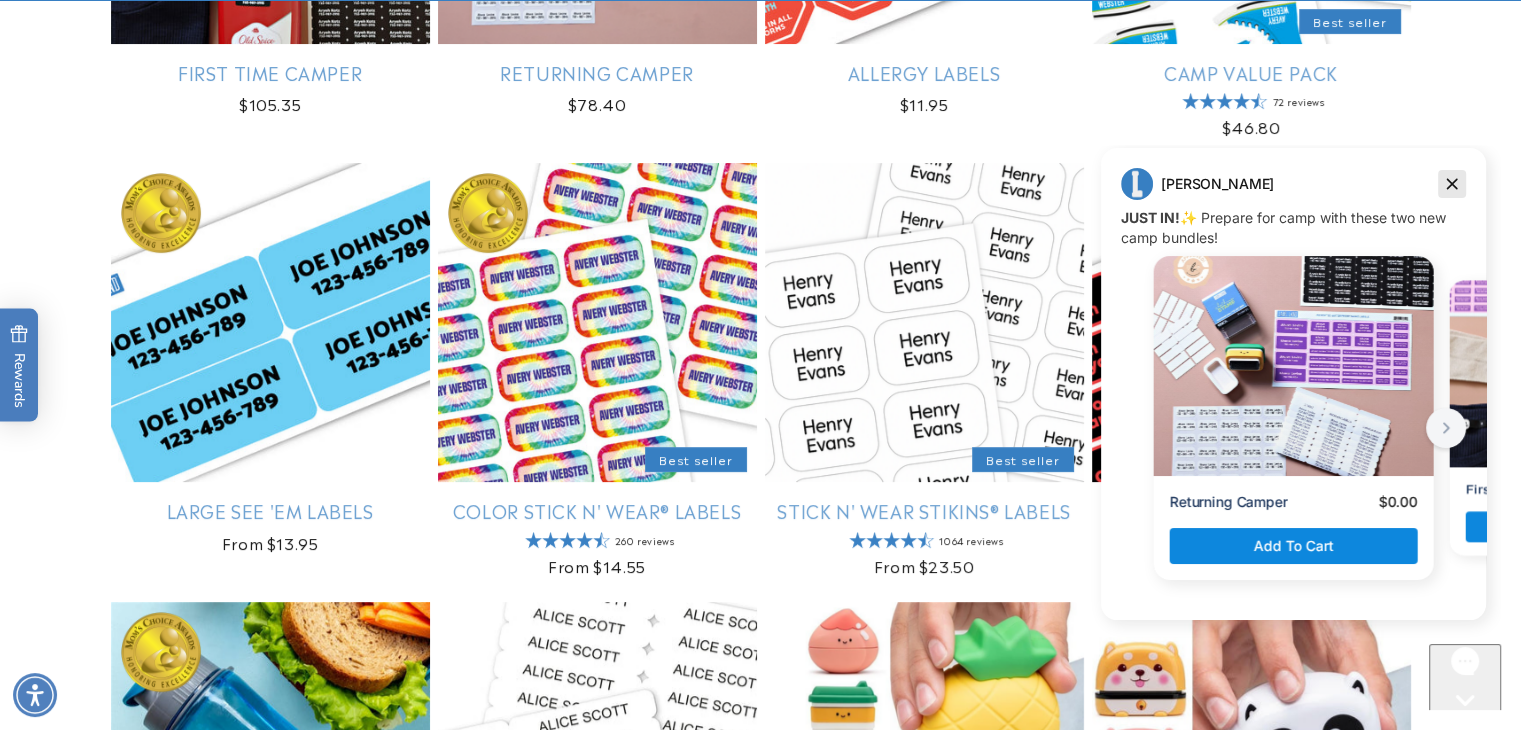 click 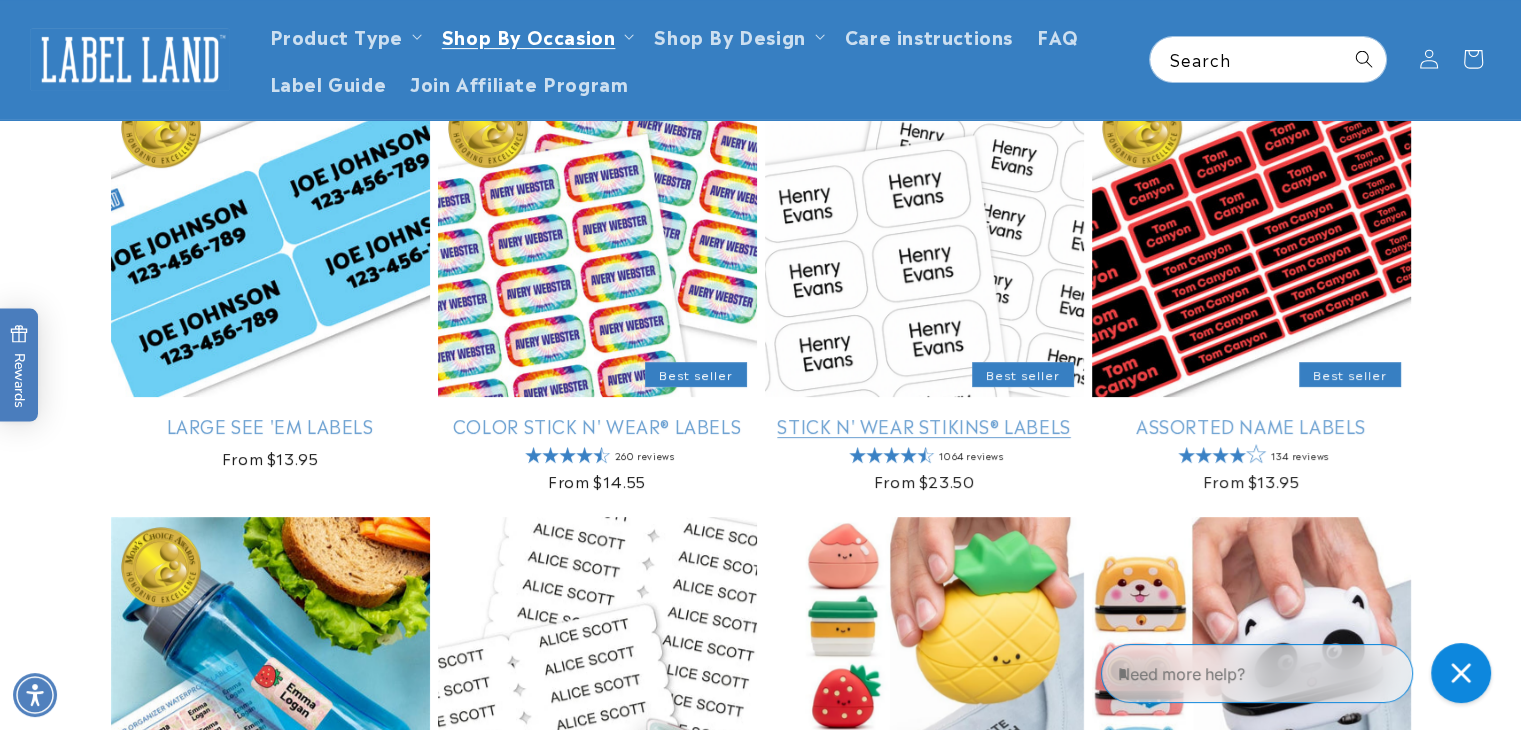 scroll, scrollTop: 748, scrollLeft: 0, axis: vertical 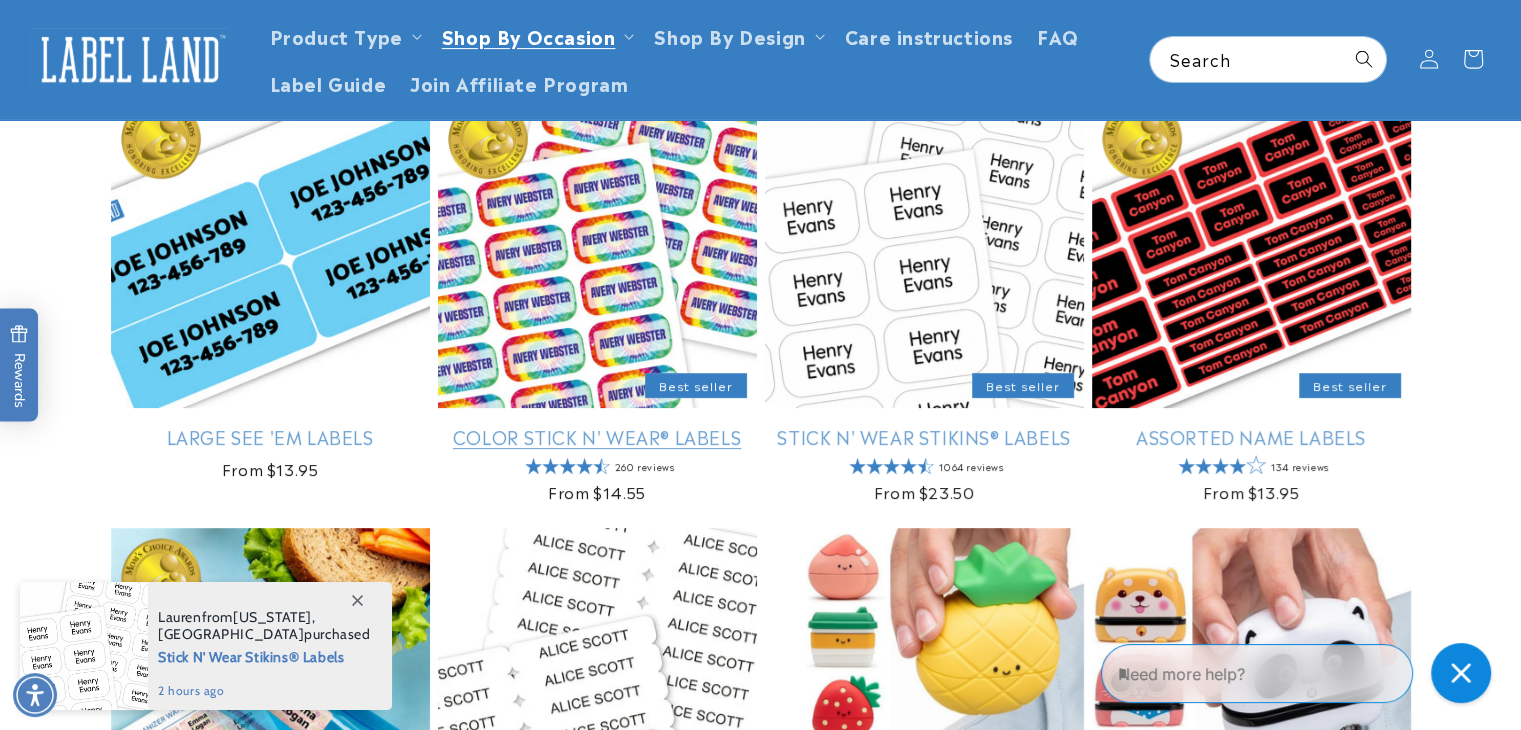 click on "Color Stick N' Wear® Labels" at bounding box center (597, 436) 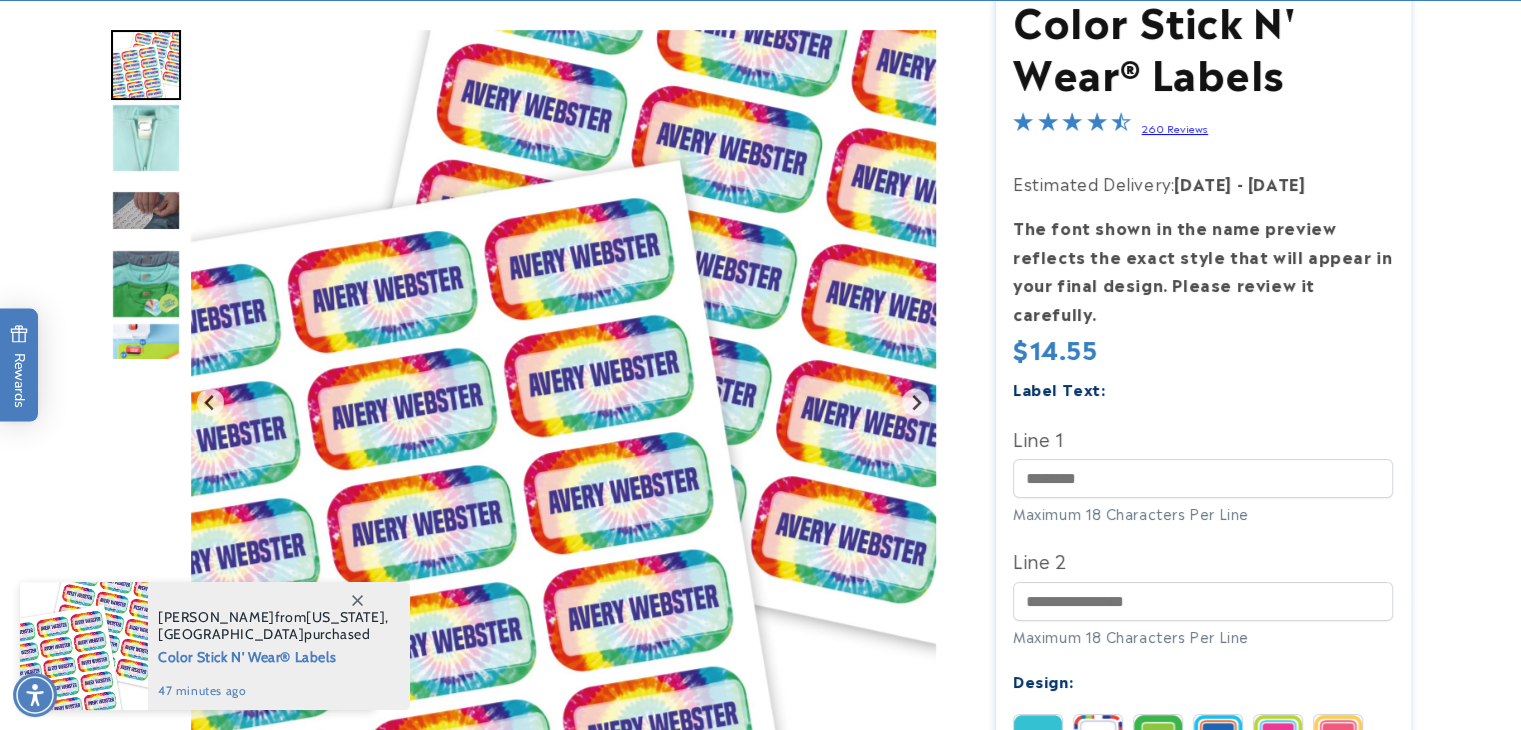scroll, scrollTop: 499, scrollLeft: 0, axis: vertical 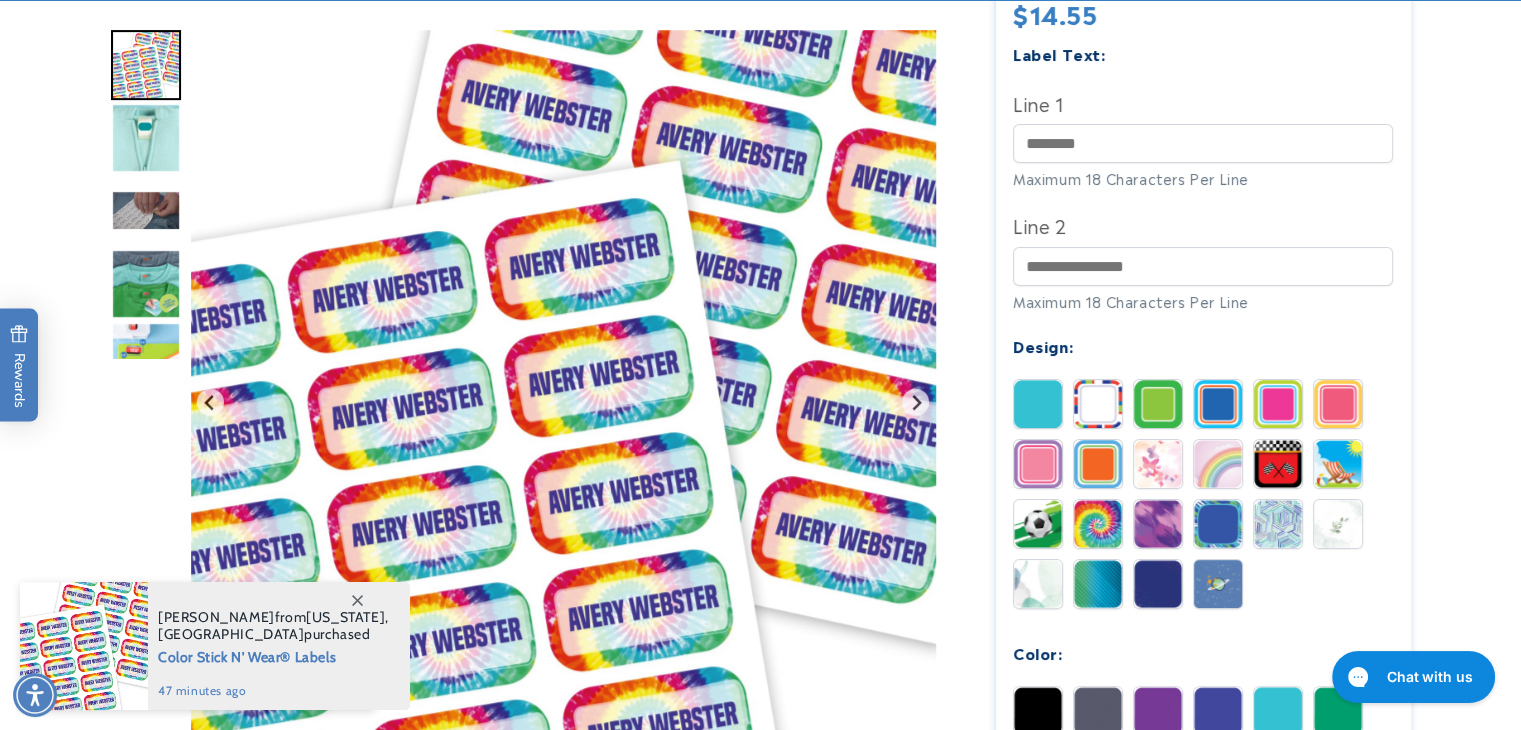 click at bounding box center [1098, 404] 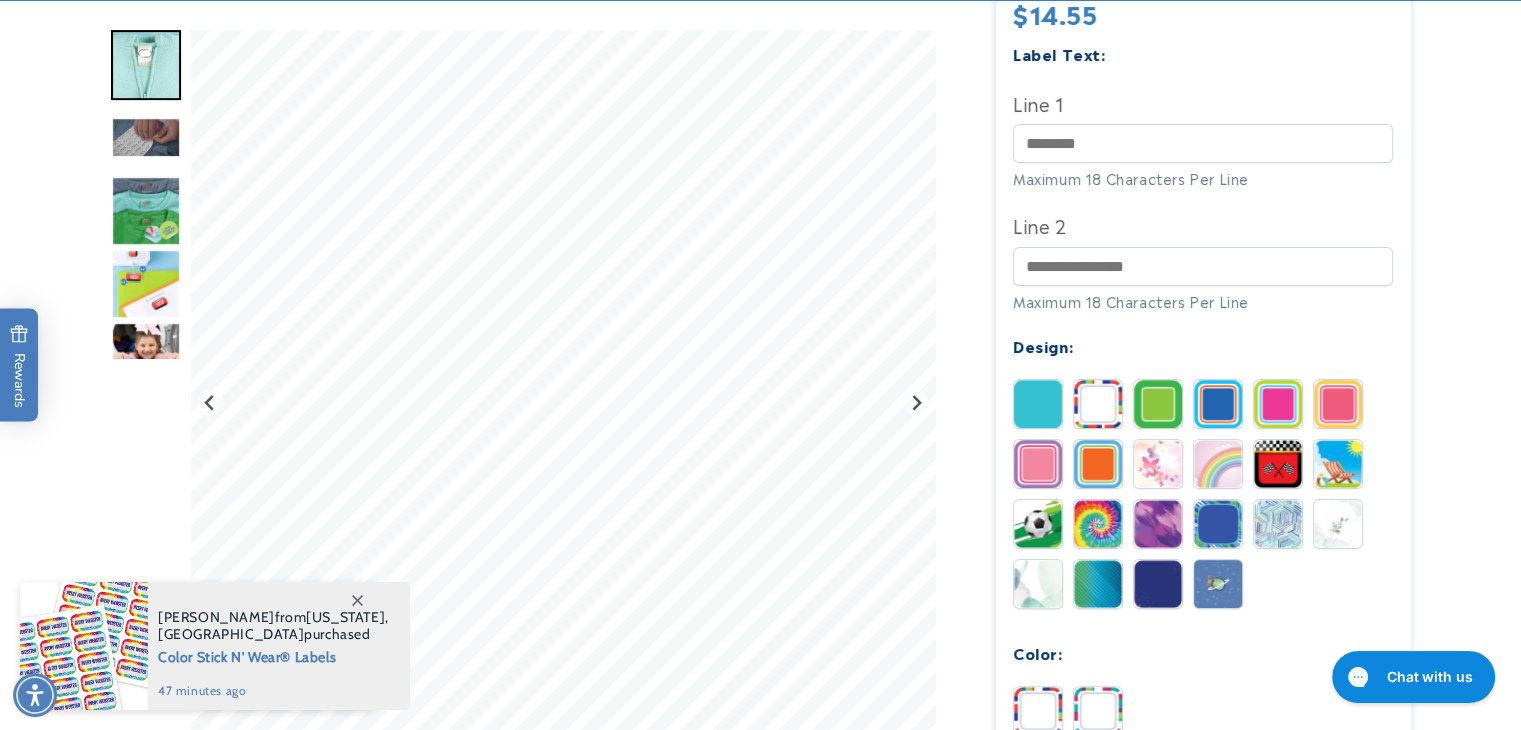click at bounding box center [1158, 404] 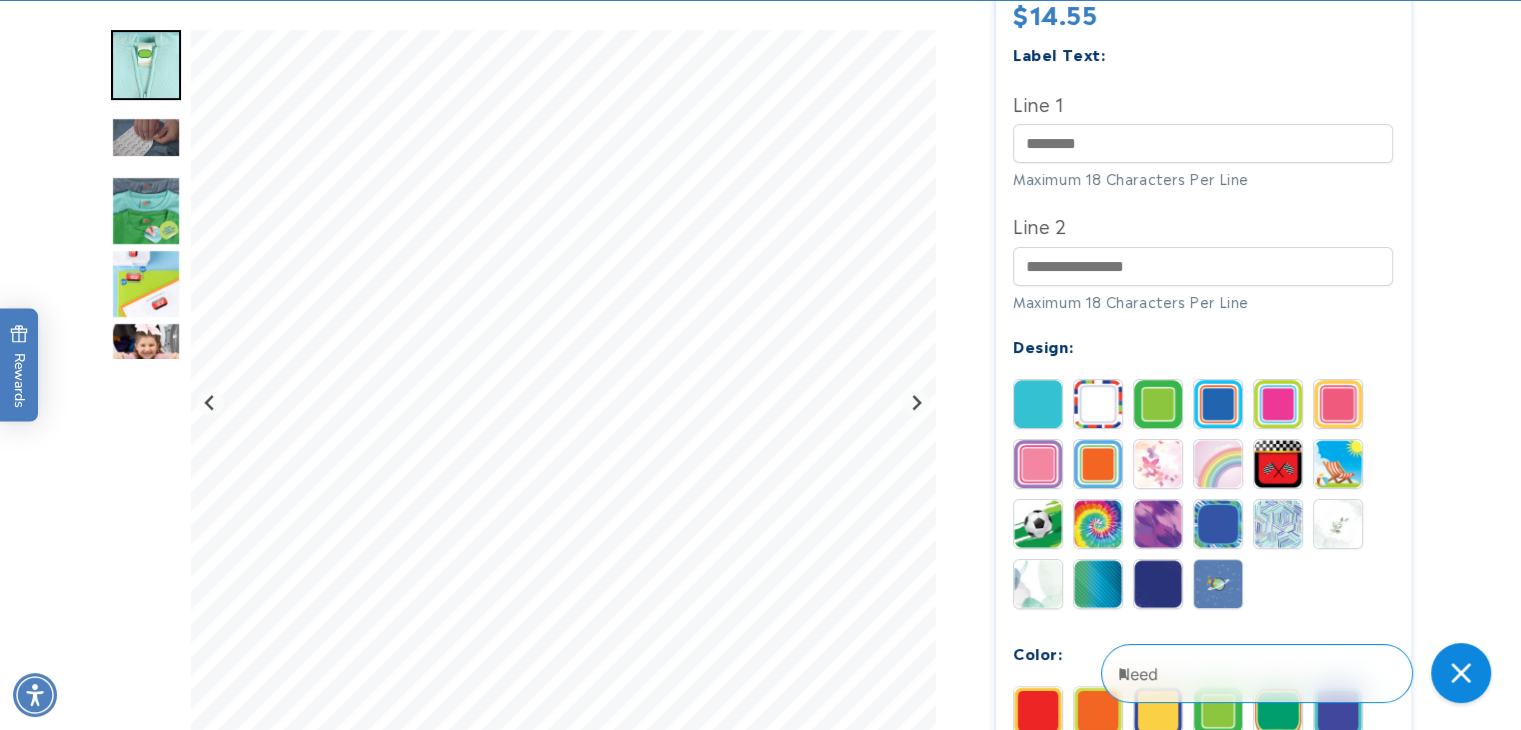 click at bounding box center [1218, 404] 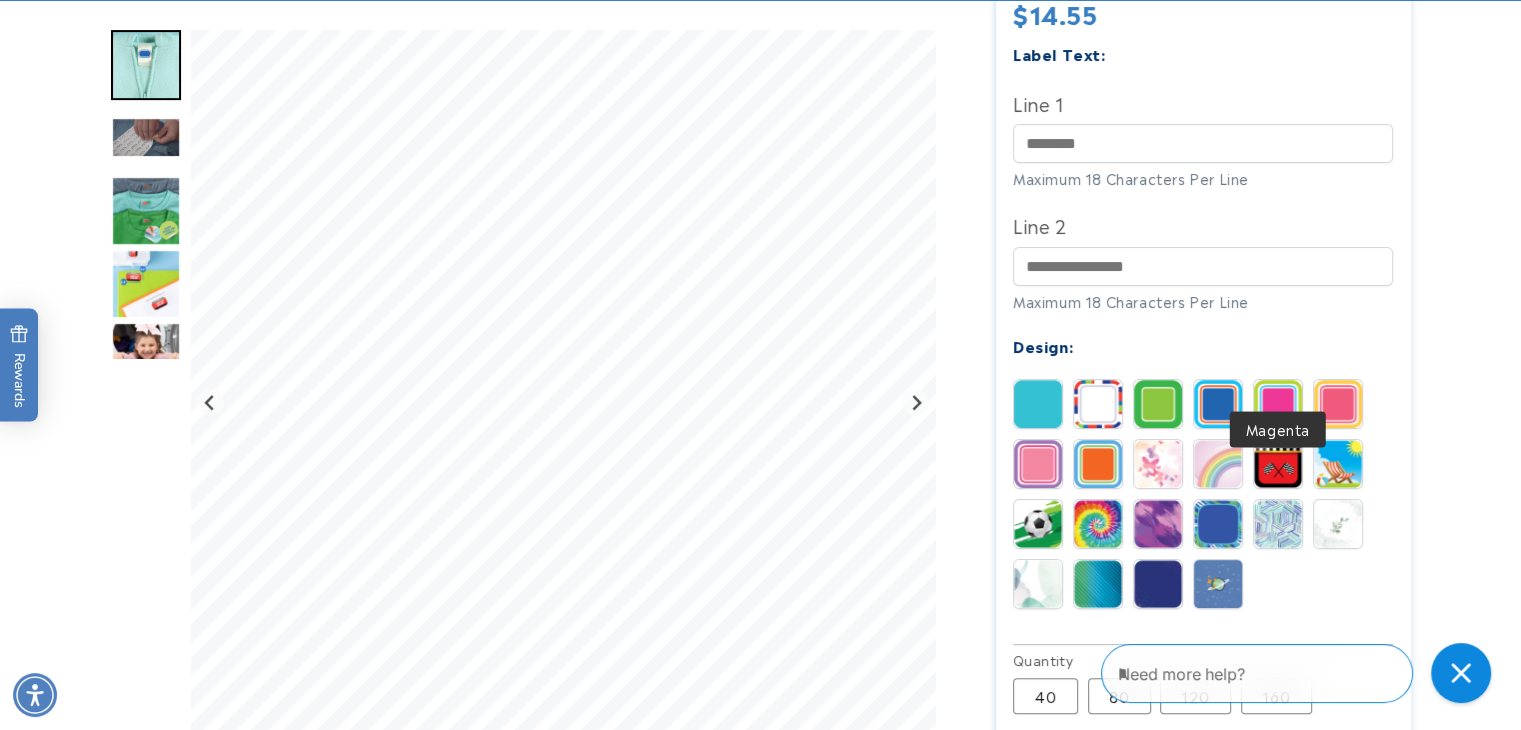 click at bounding box center [1278, 404] 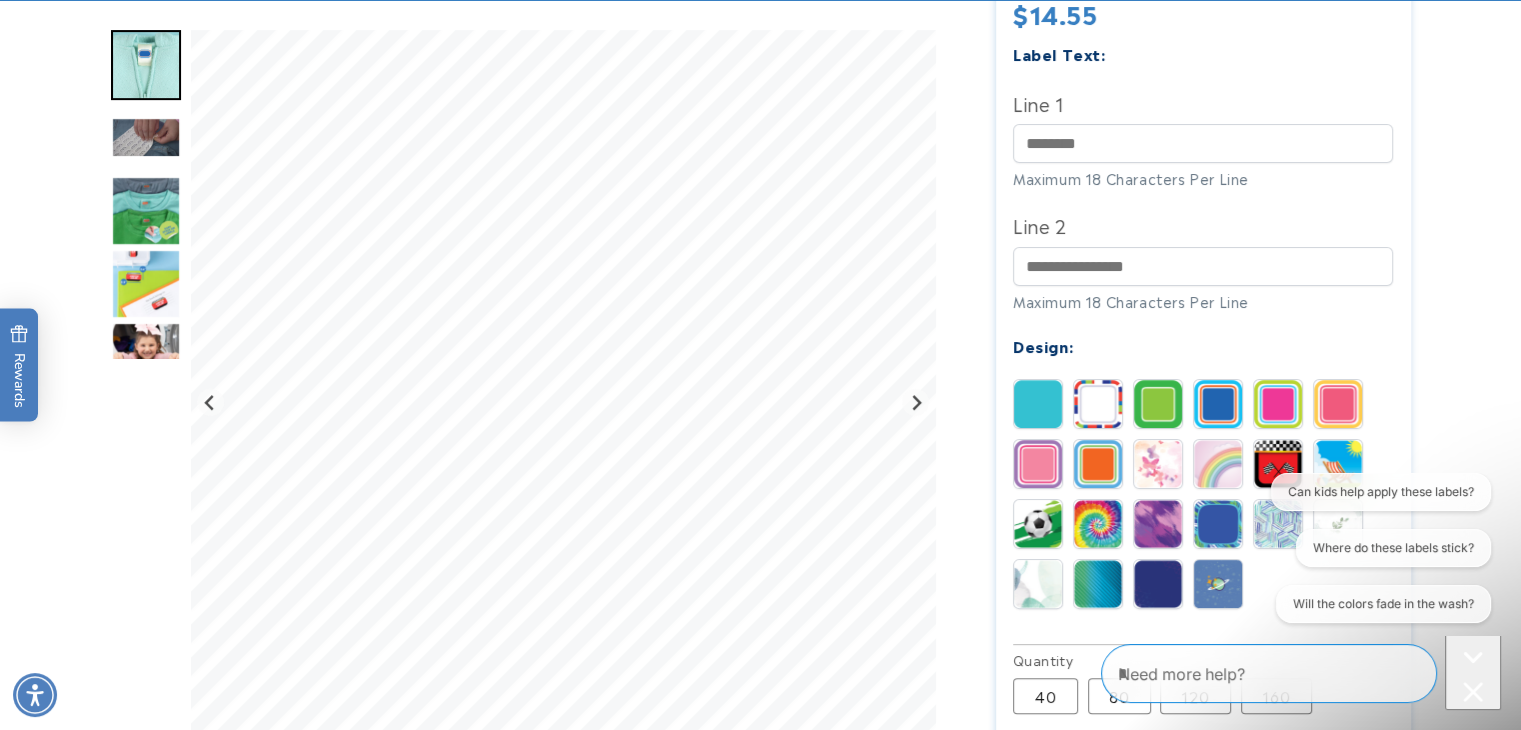 scroll, scrollTop: 0, scrollLeft: 0, axis: both 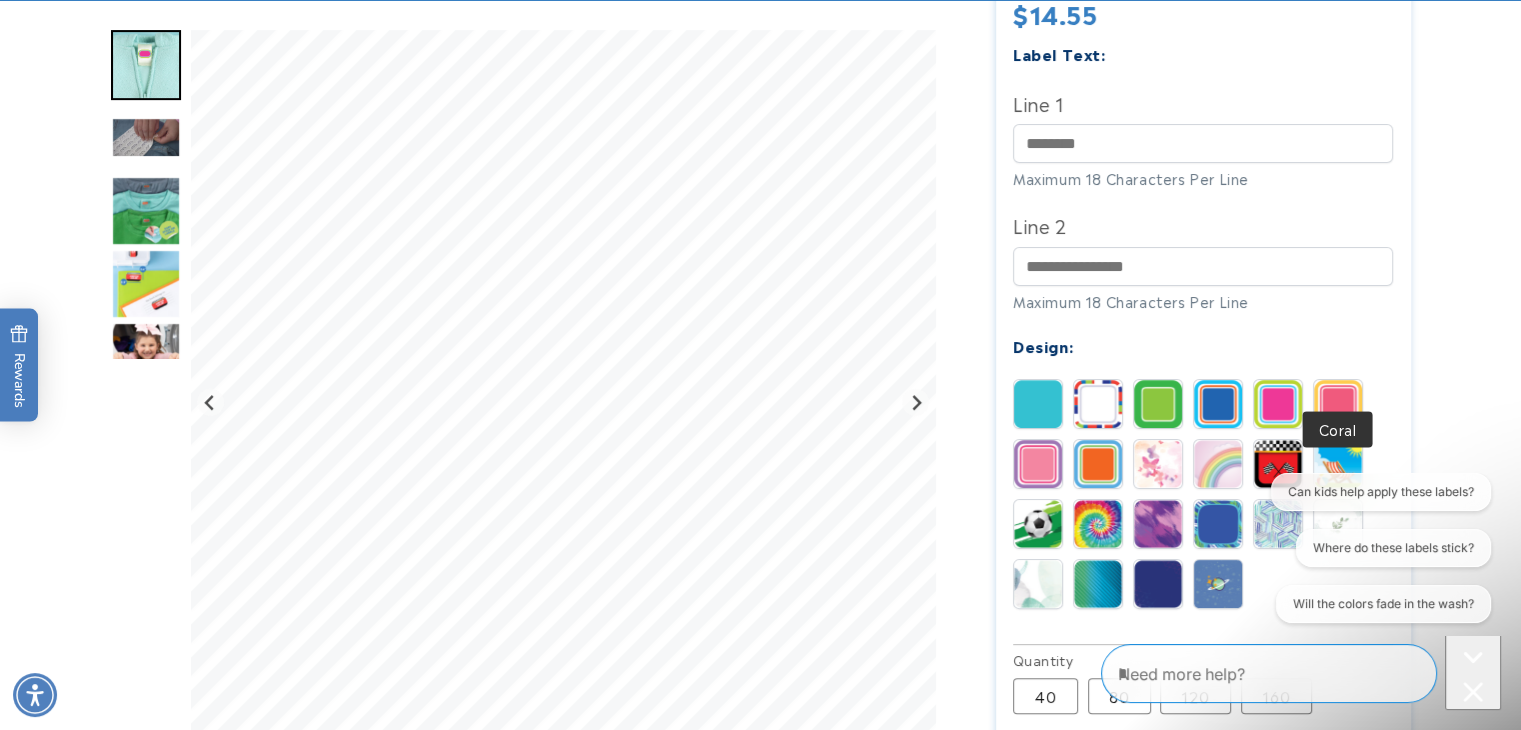 click at bounding box center (1338, 404) 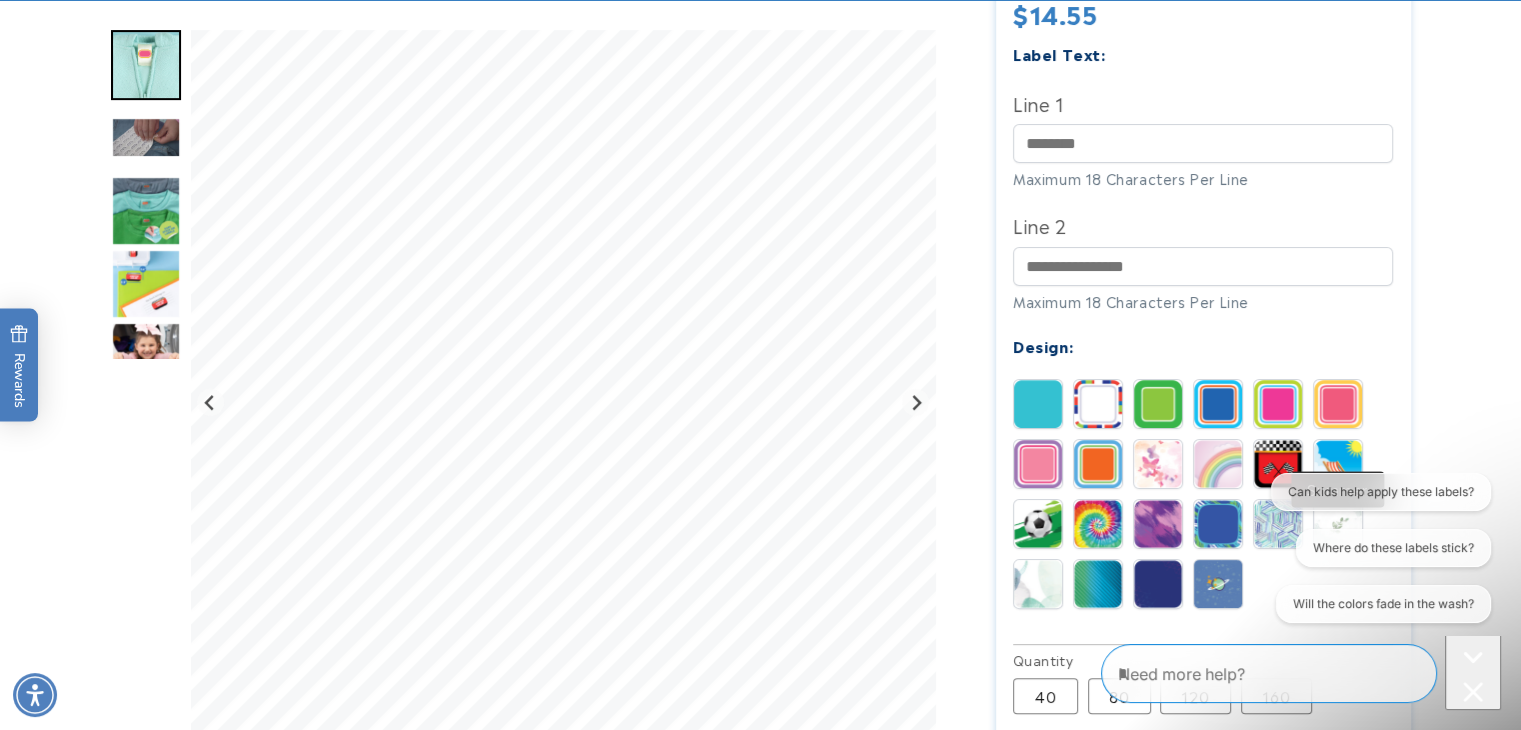 click at bounding box center [1338, 464] 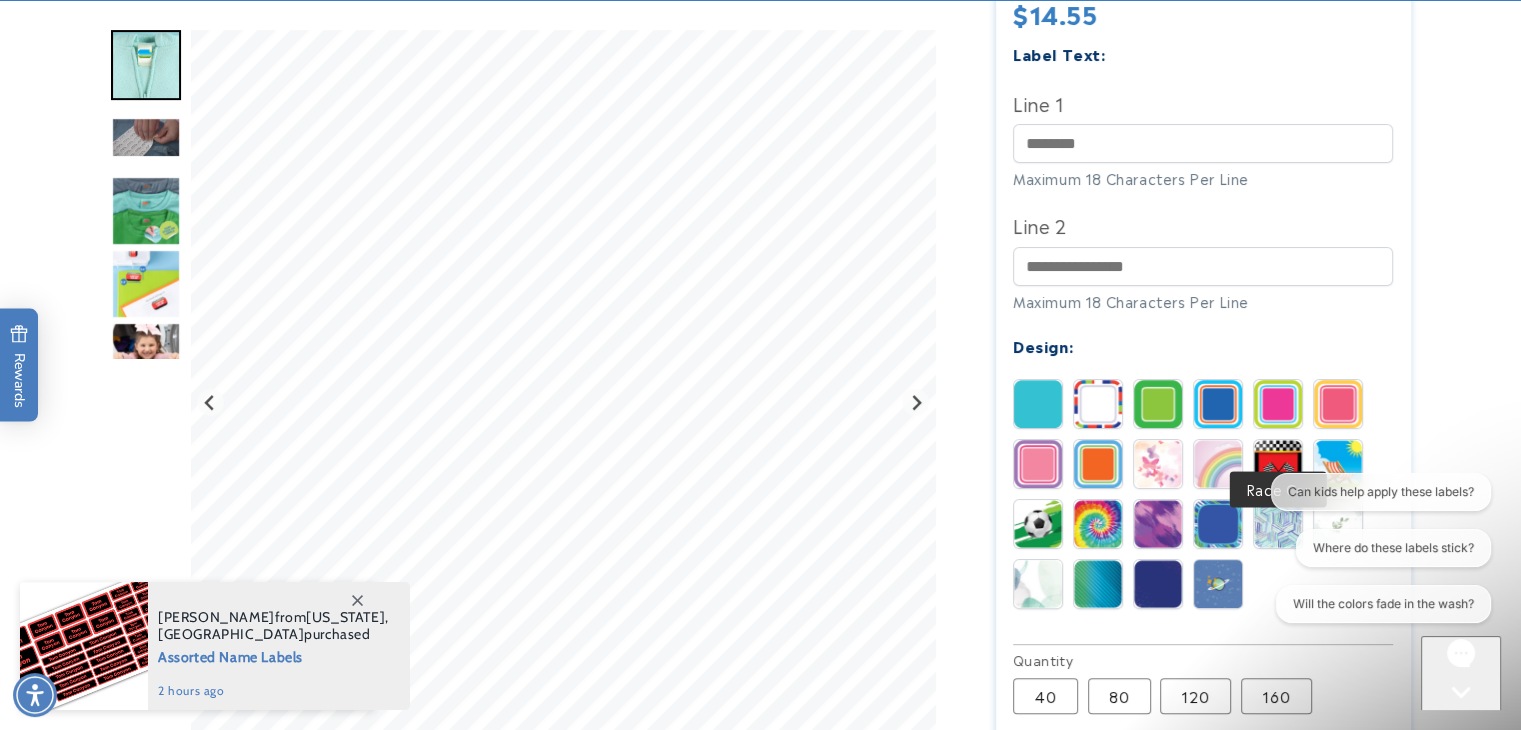 click at bounding box center (1278, 464) 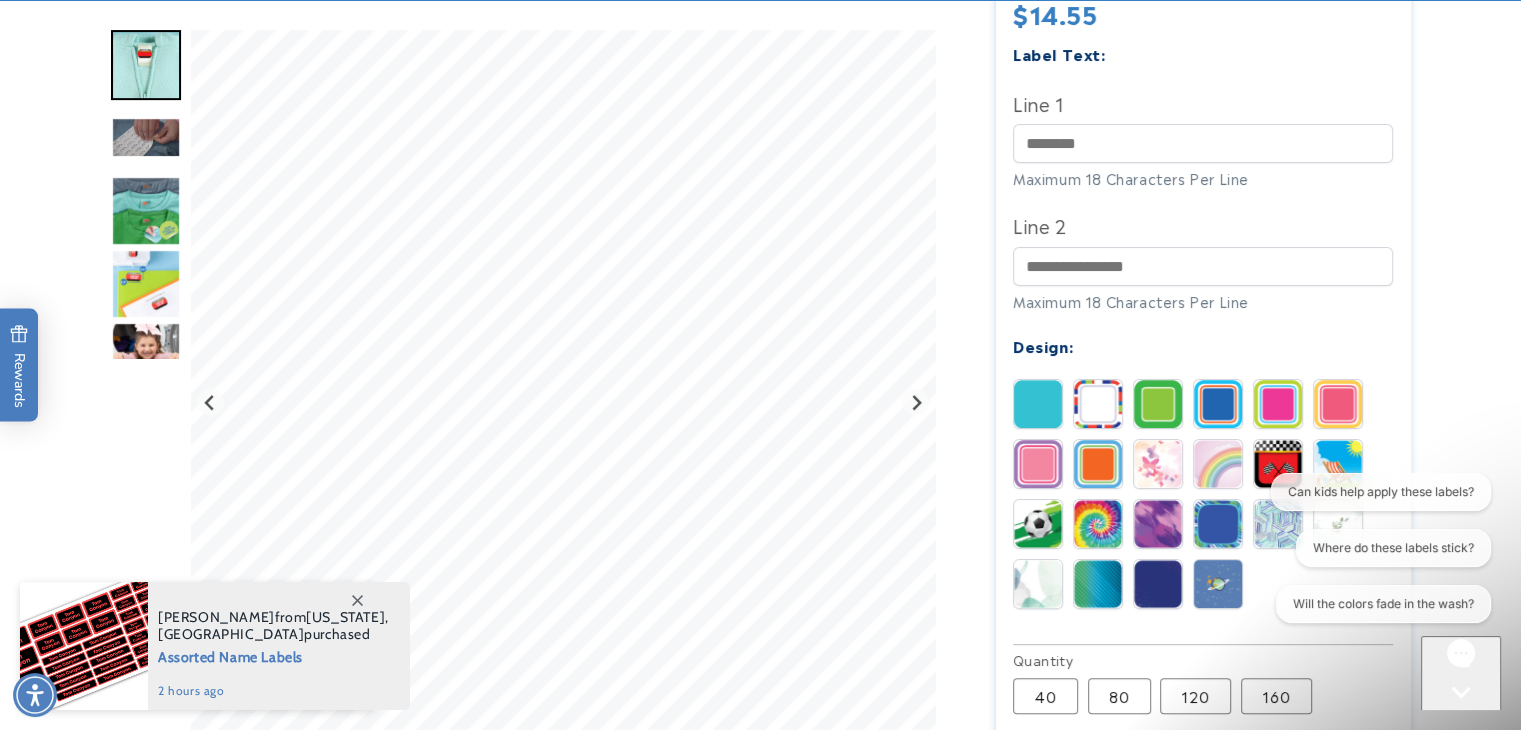click at bounding box center [1218, 464] 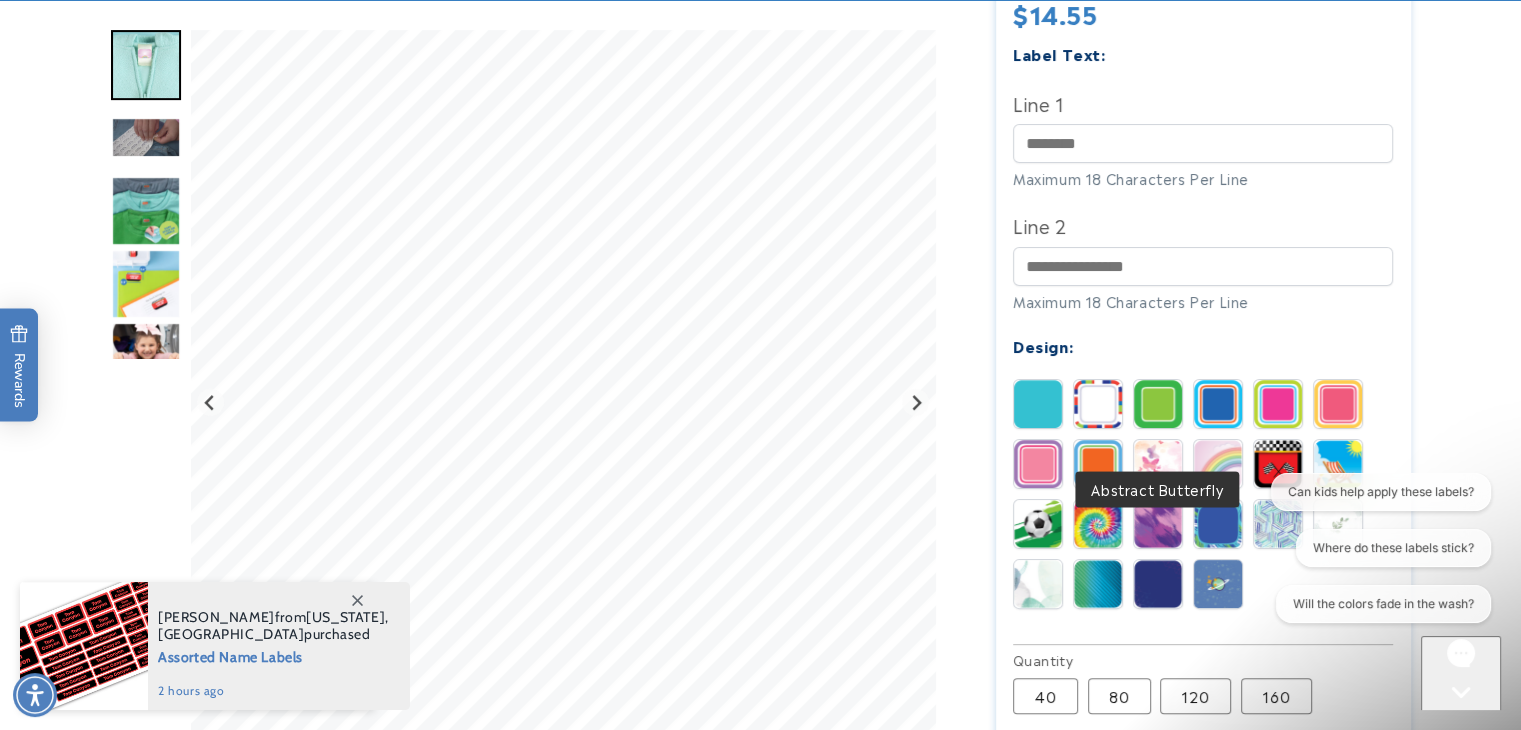 click at bounding box center [1158, 464] 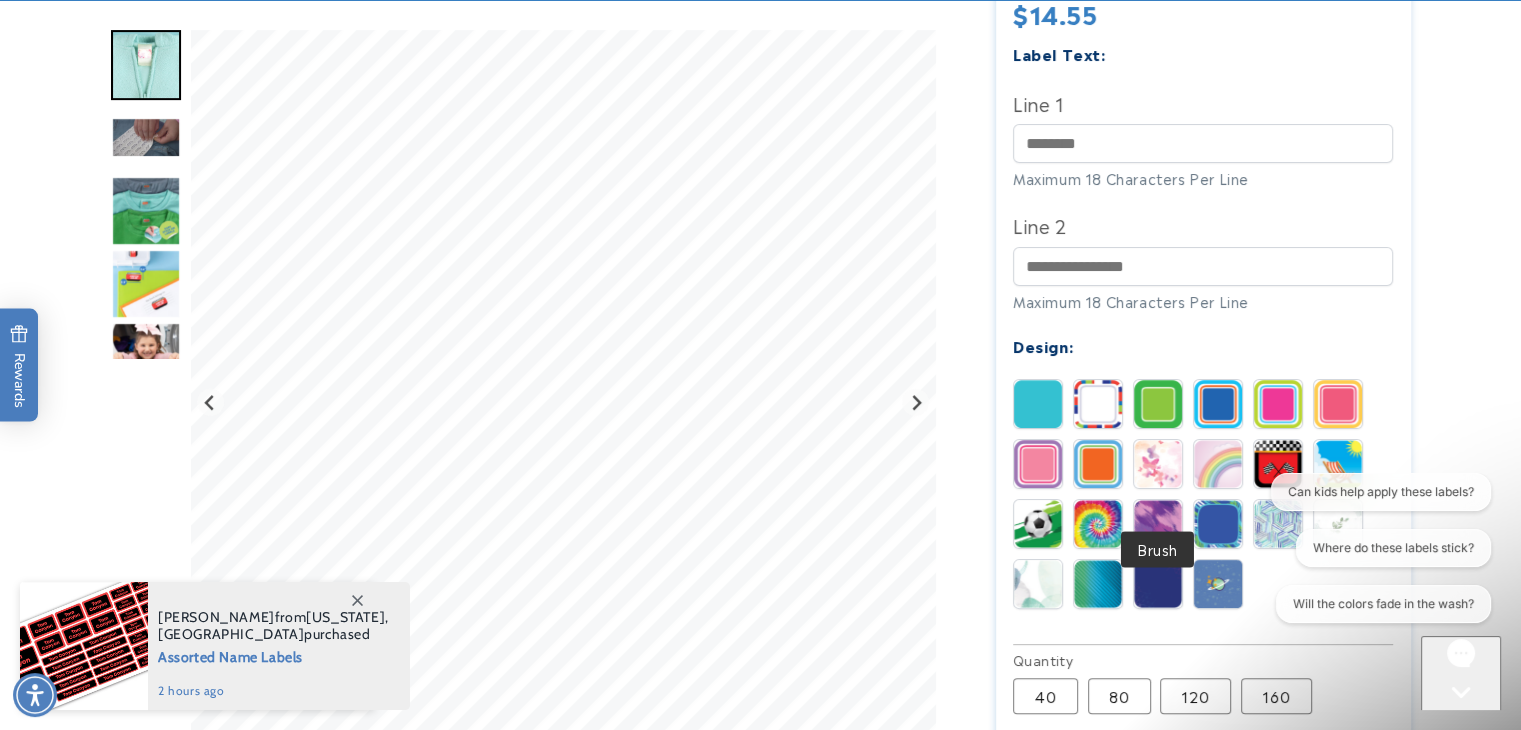 click at bounding box center [1158, 524] 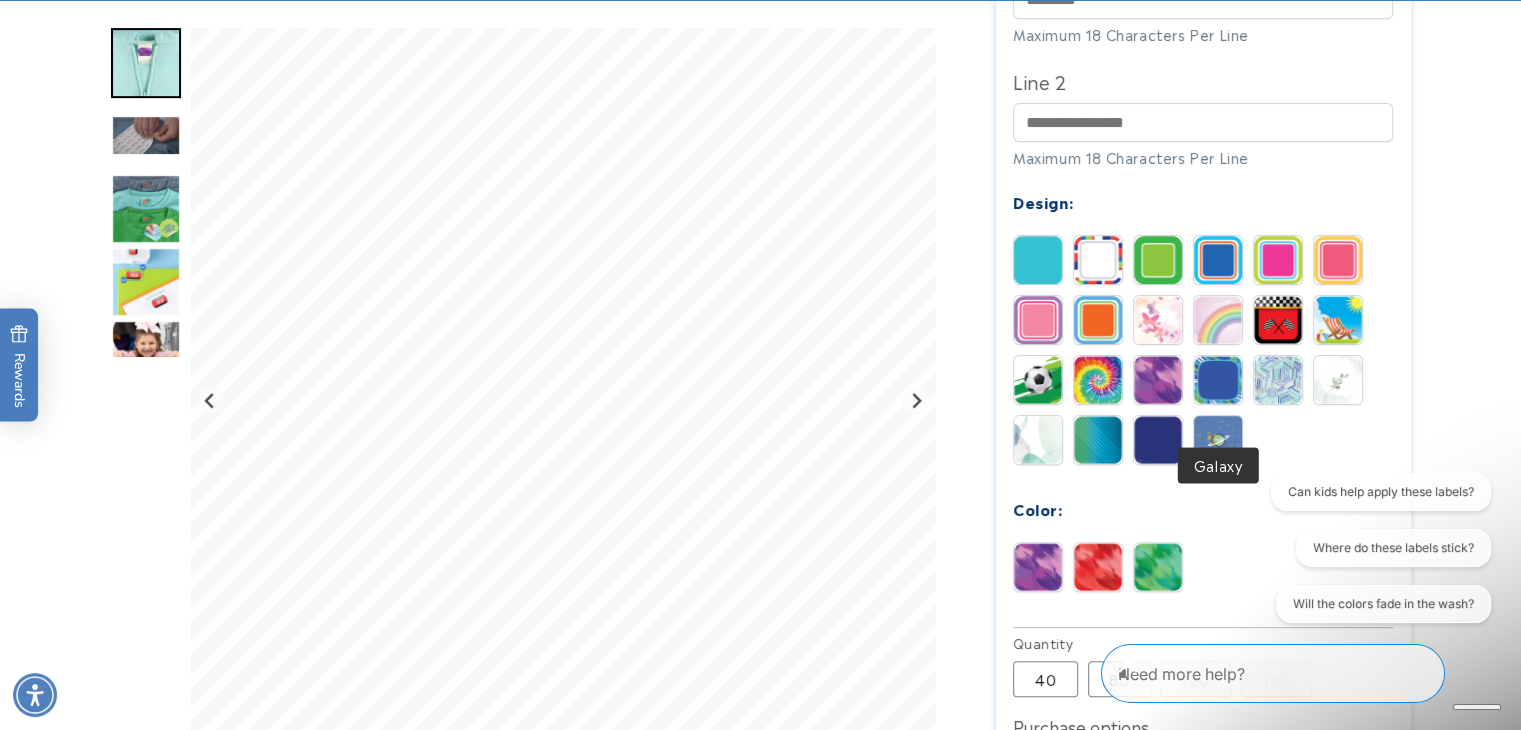 scroll, scrollTop: 752, scrollLeft: 0, axis: vertical 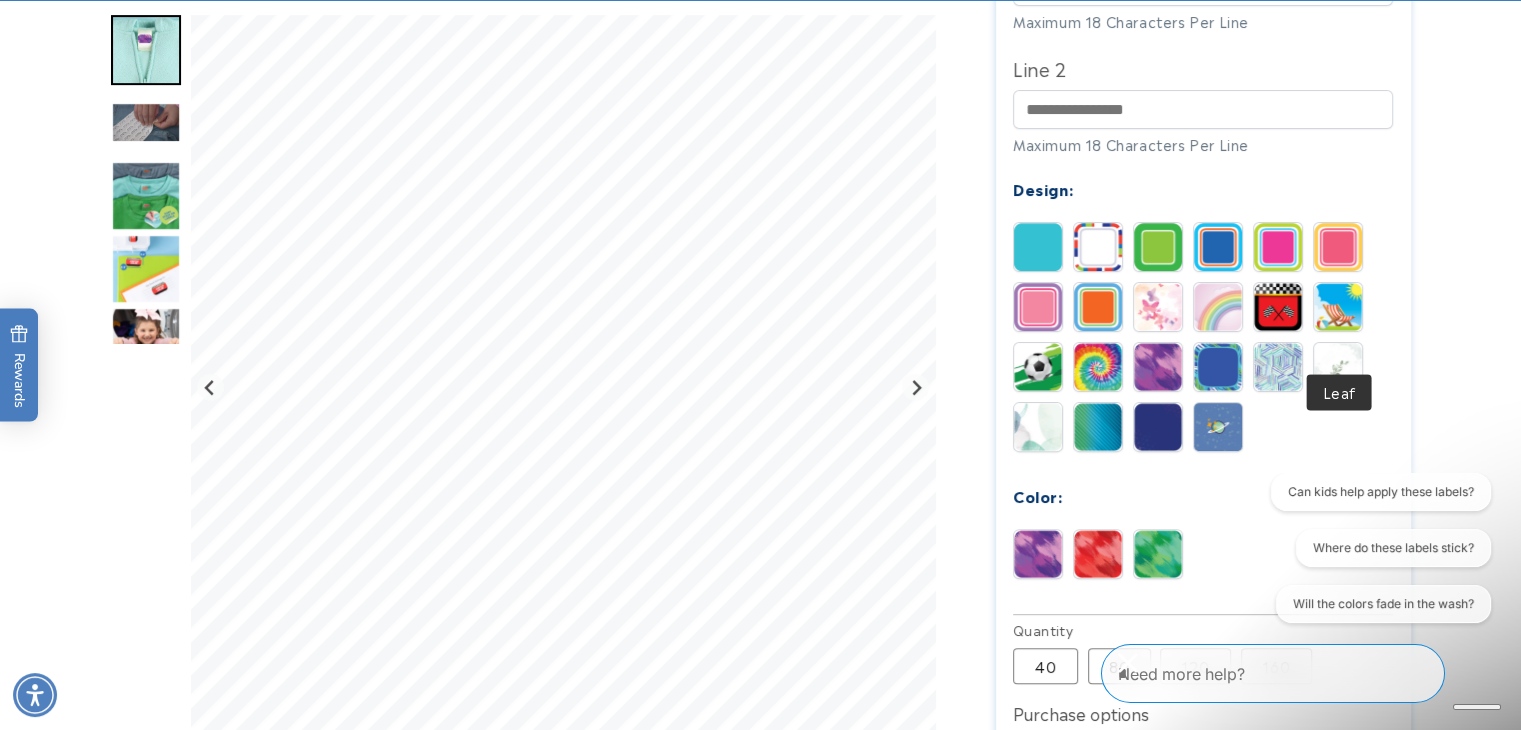 click at bounding box center (1338, 367) 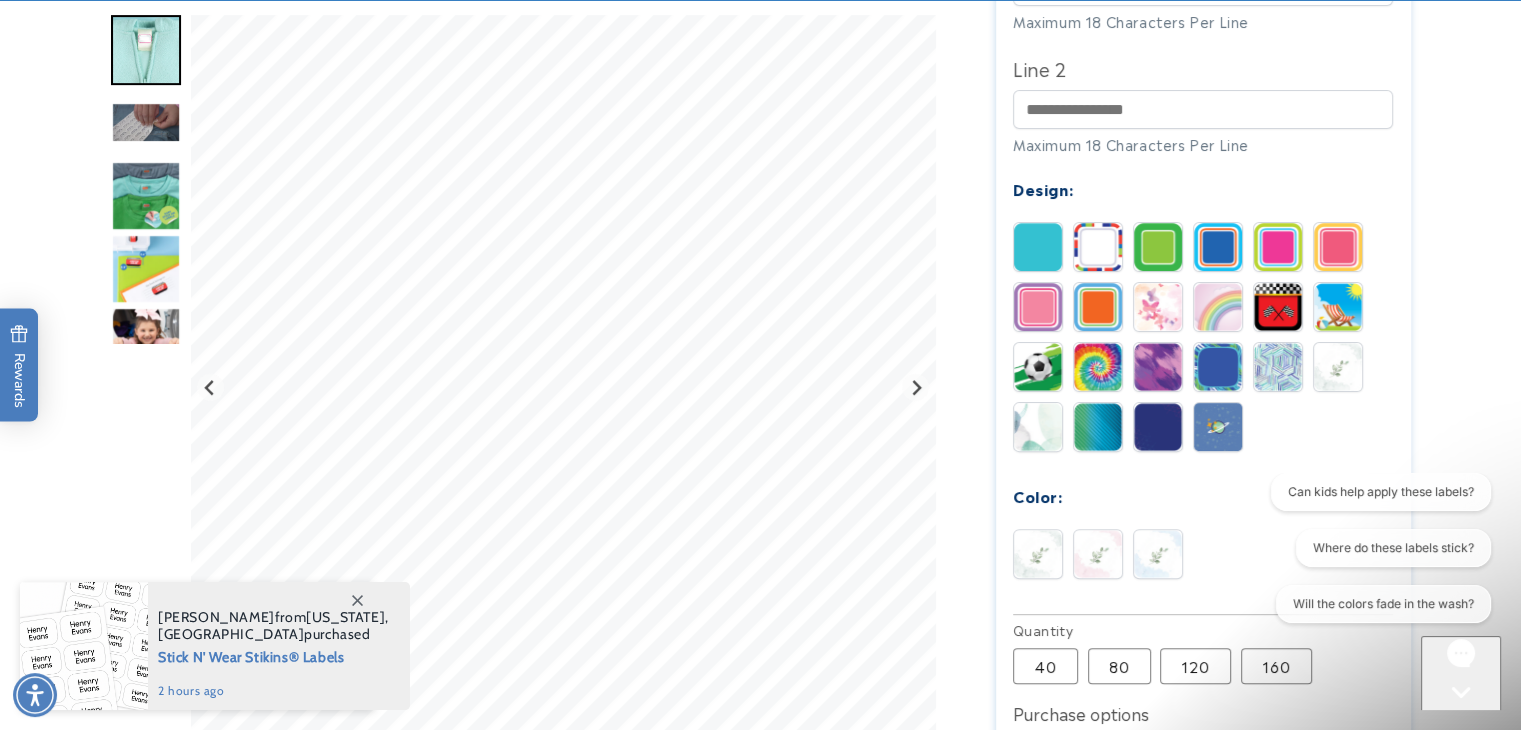 click at bounding box center [1038, 427] 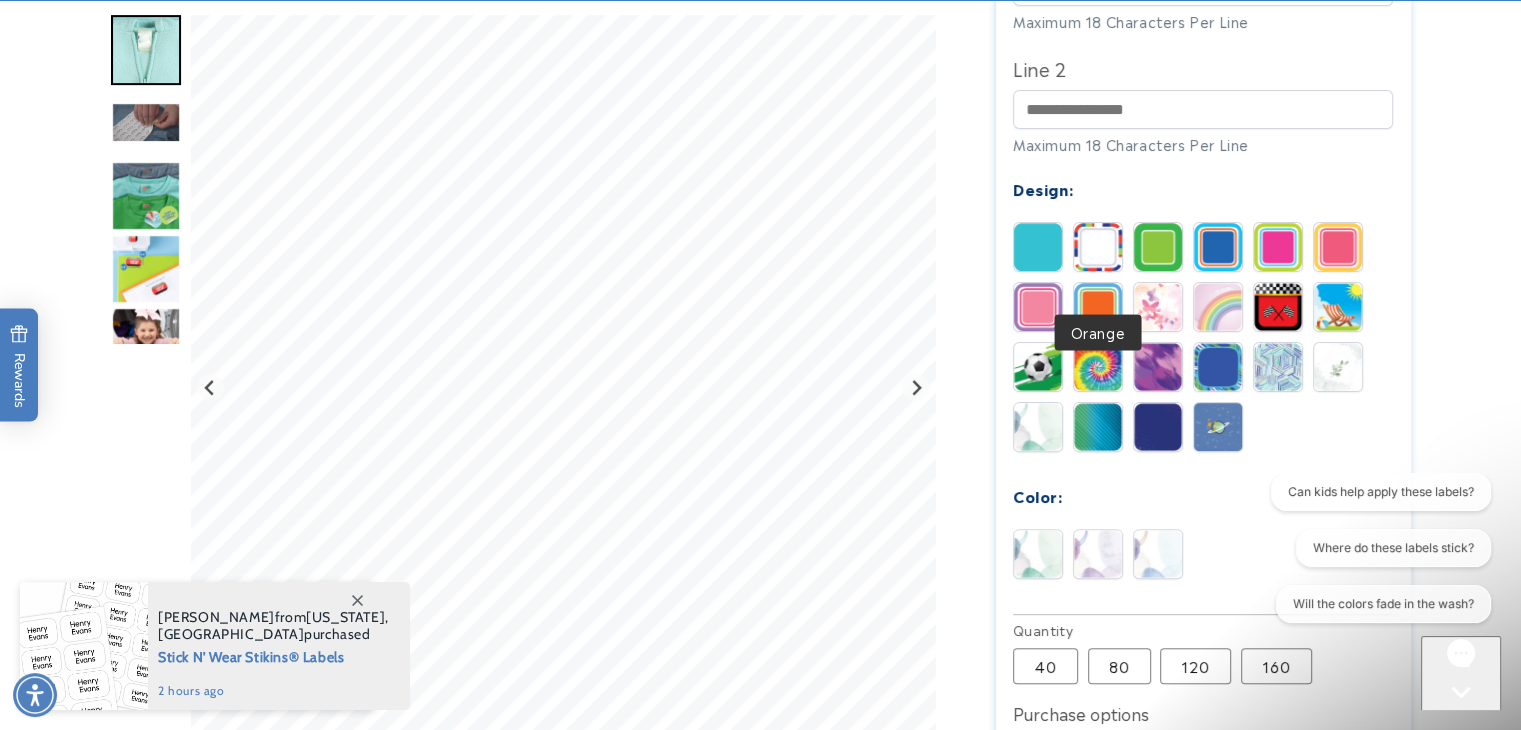click at bounding box center [1158, 307] 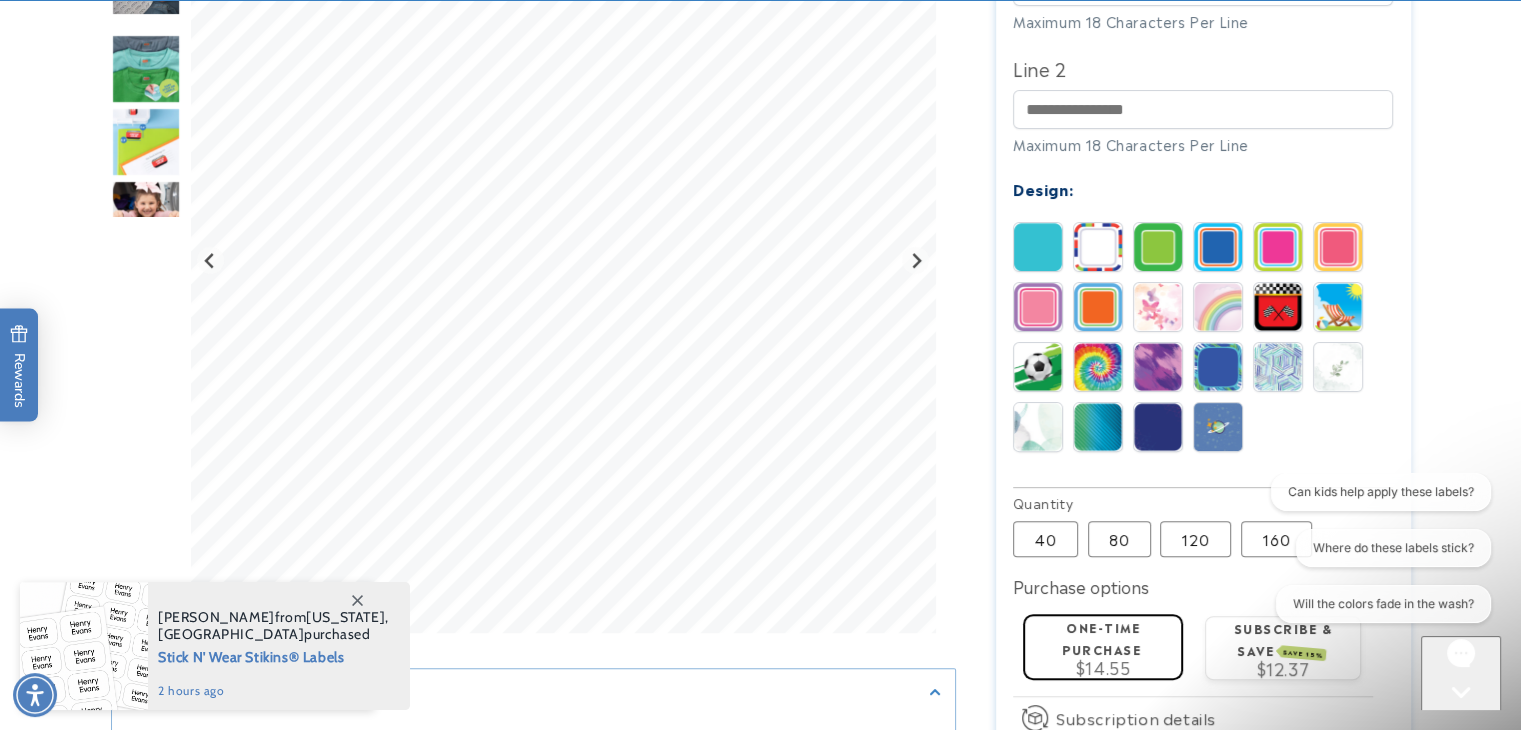 click at bounding box center (1158, 307) 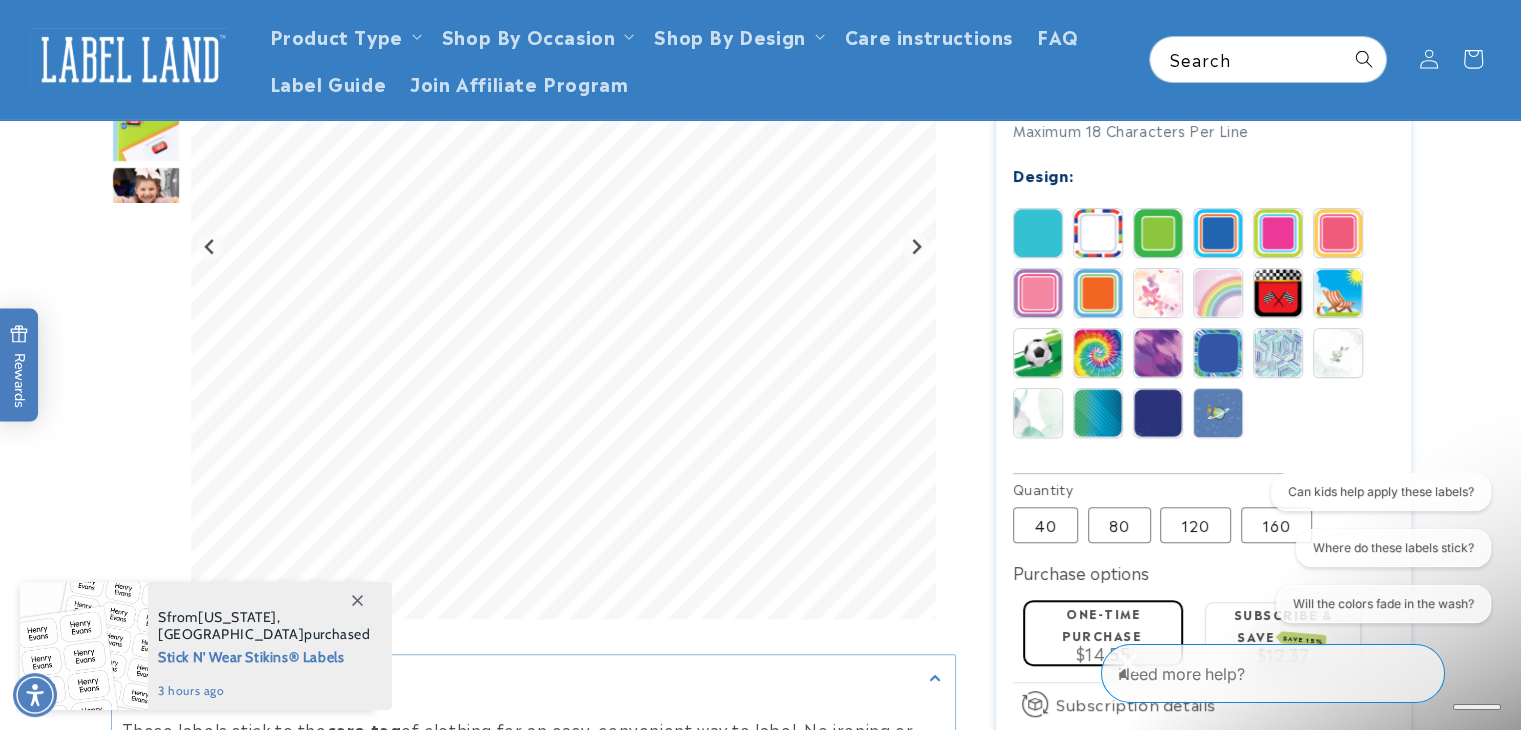 scroll, scrollTop: 764, scrollLeft: 0, axis: vertical 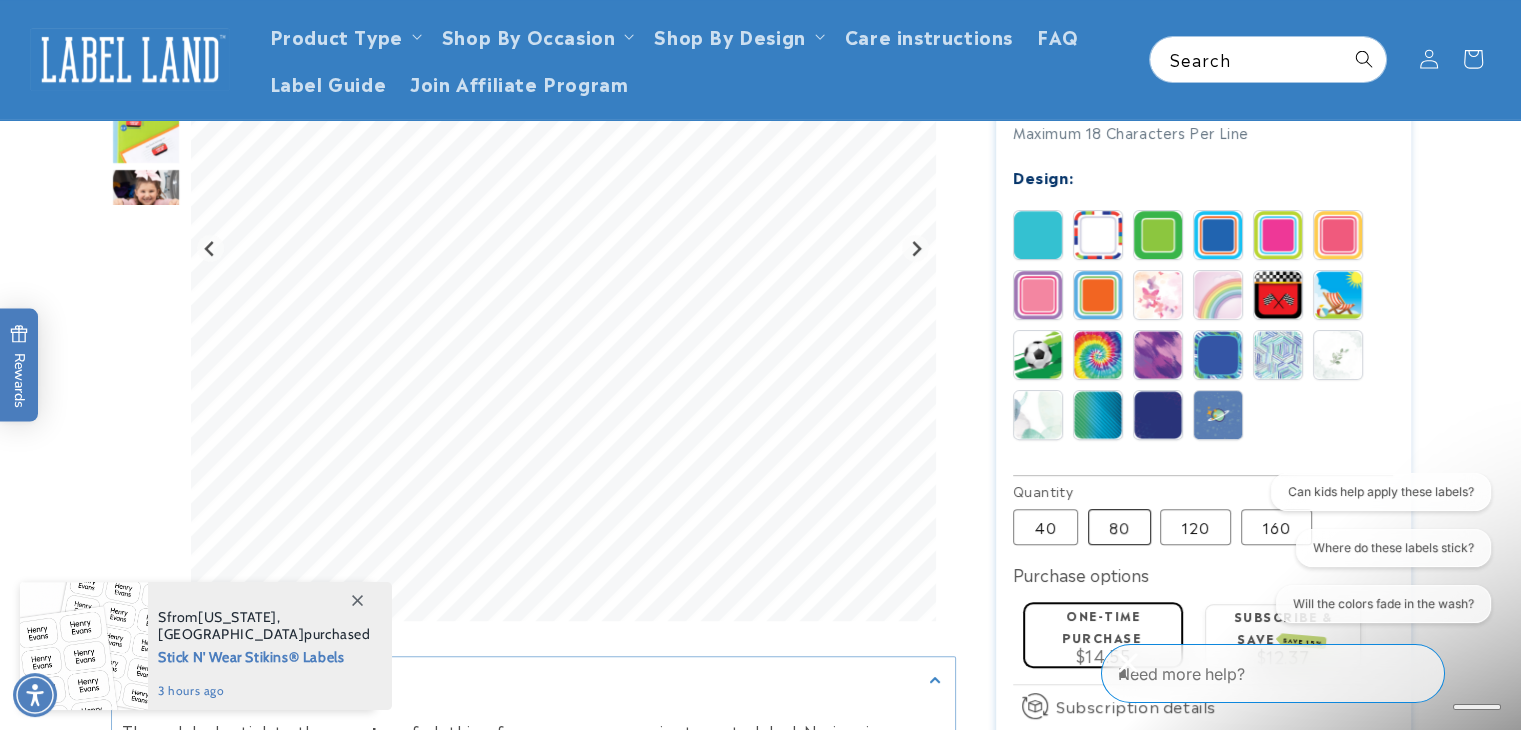 click on "80 Variant sold out or unavailable" at bounding box center [1119, 527] 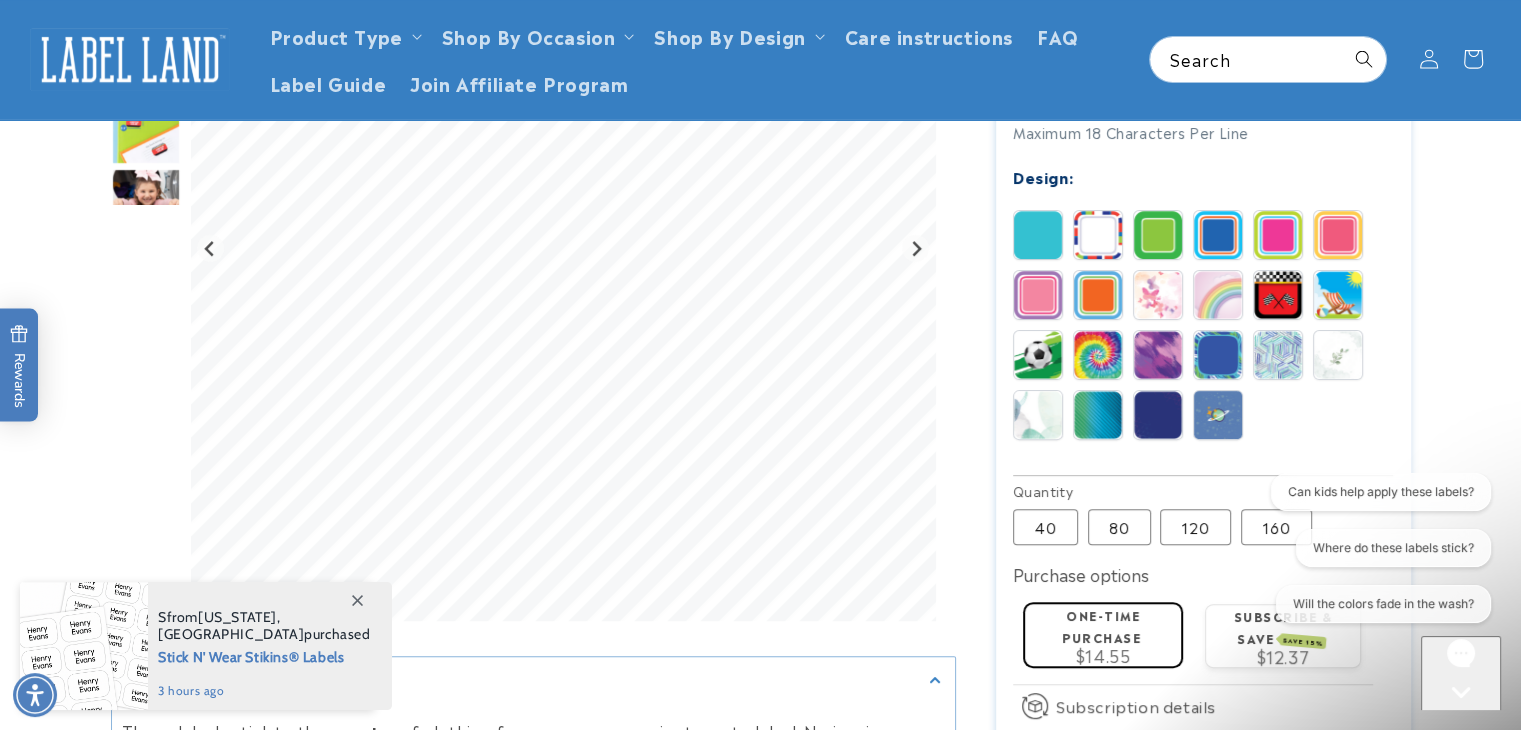 type 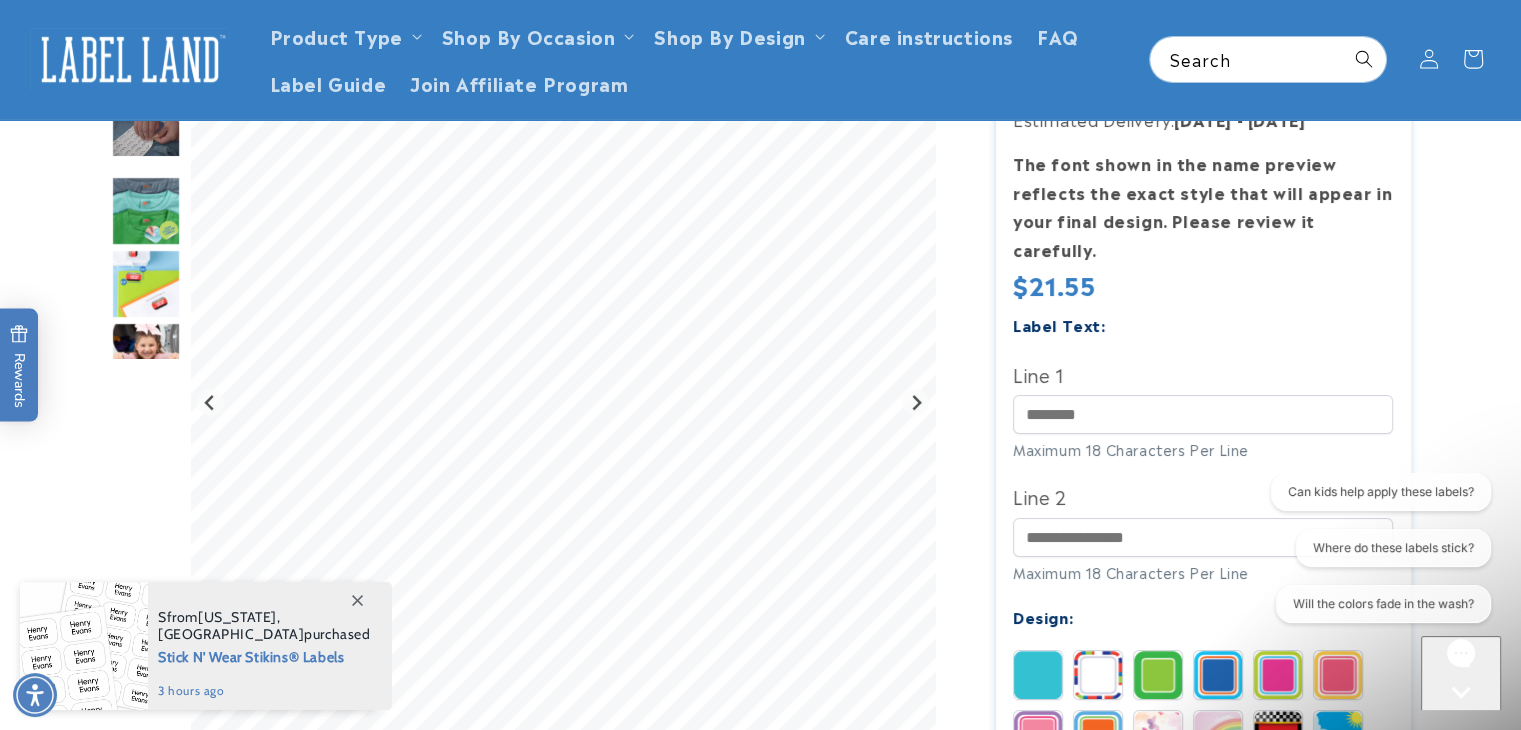 scroll, scrollTop: 320, scrollLeft: 0, axis: vertical 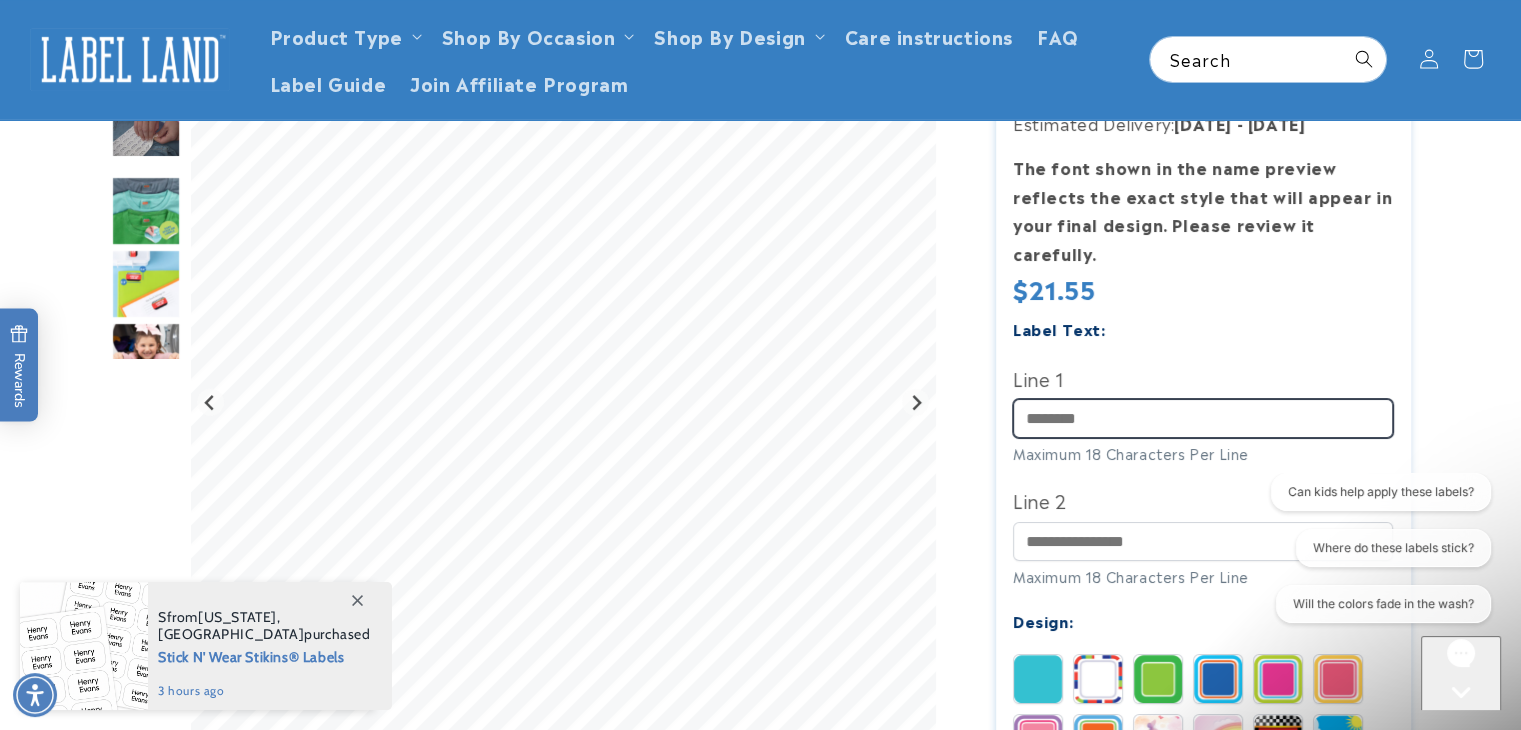 click on "Line 1" at bounding box center (1203, 418) 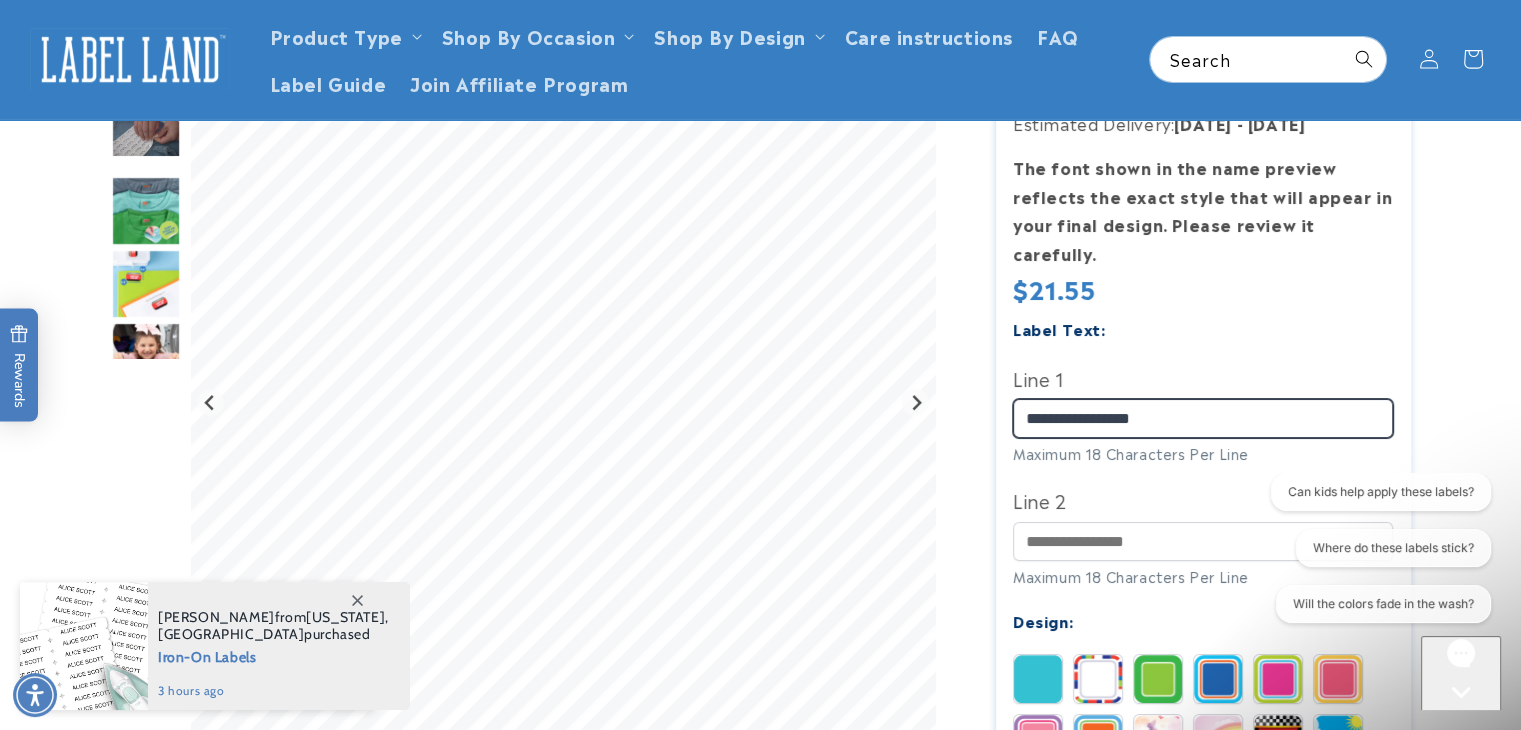 type on "**********" 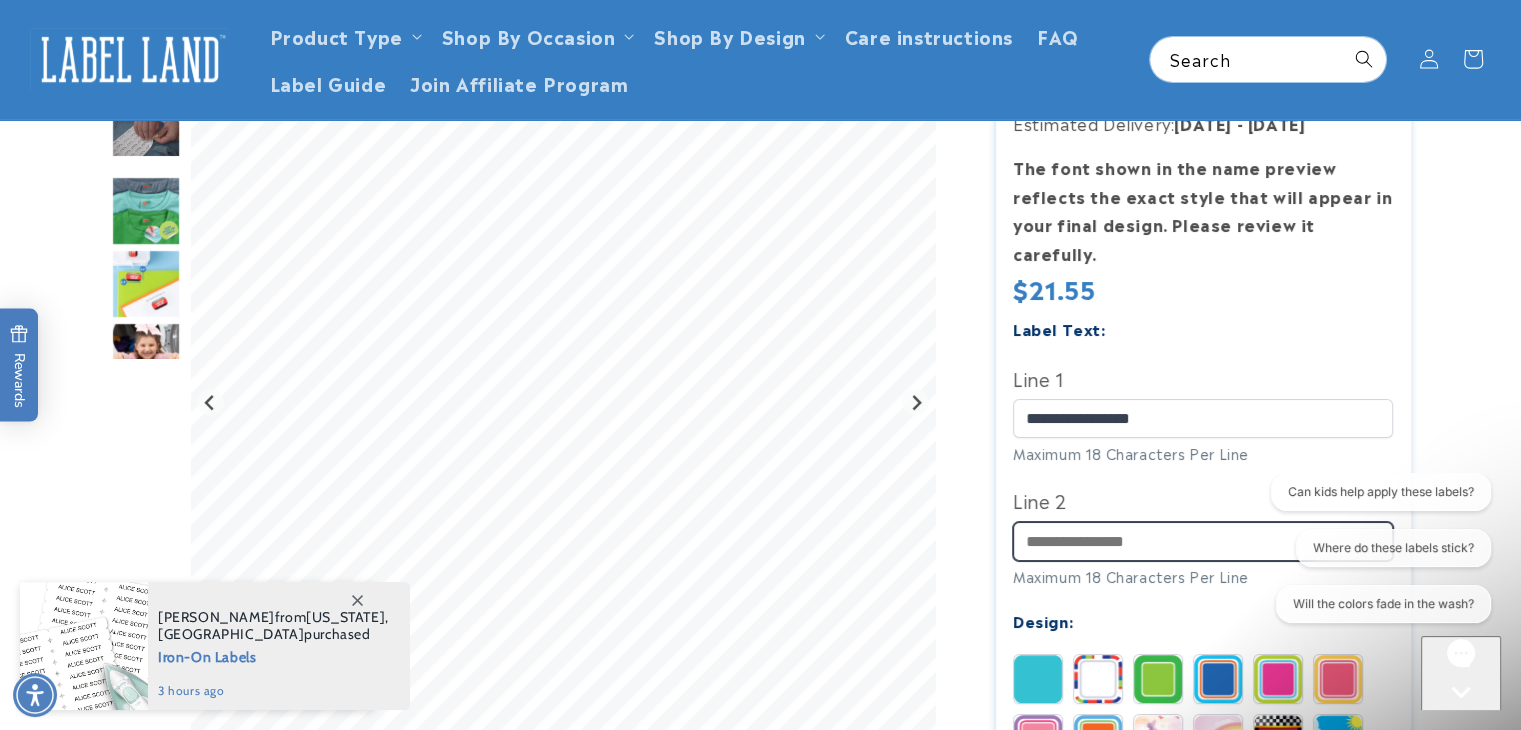 click on "Line 2" at bounding box center (1203, 541) 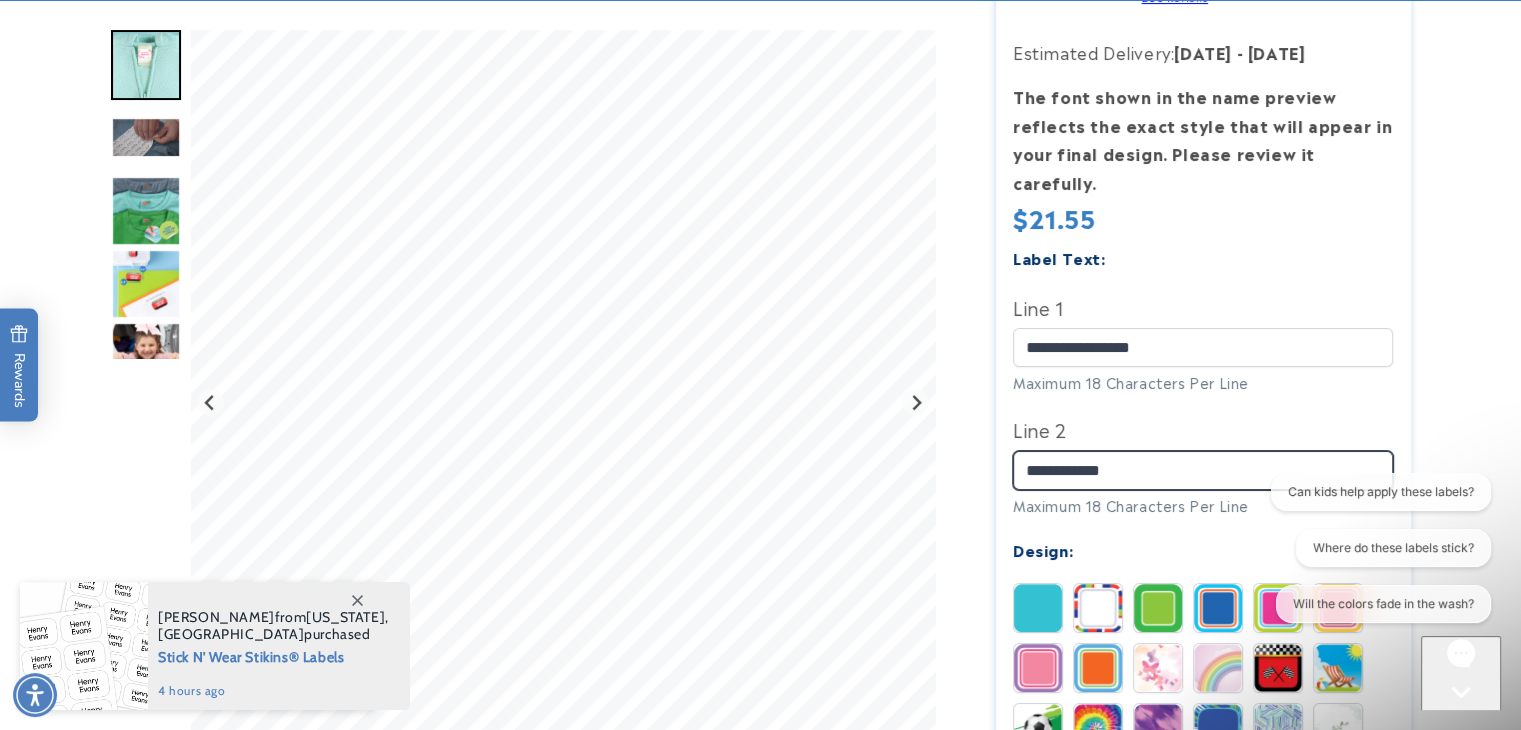 scroll, scrollTop: 392, scrollLeft: 0, axis: vertical 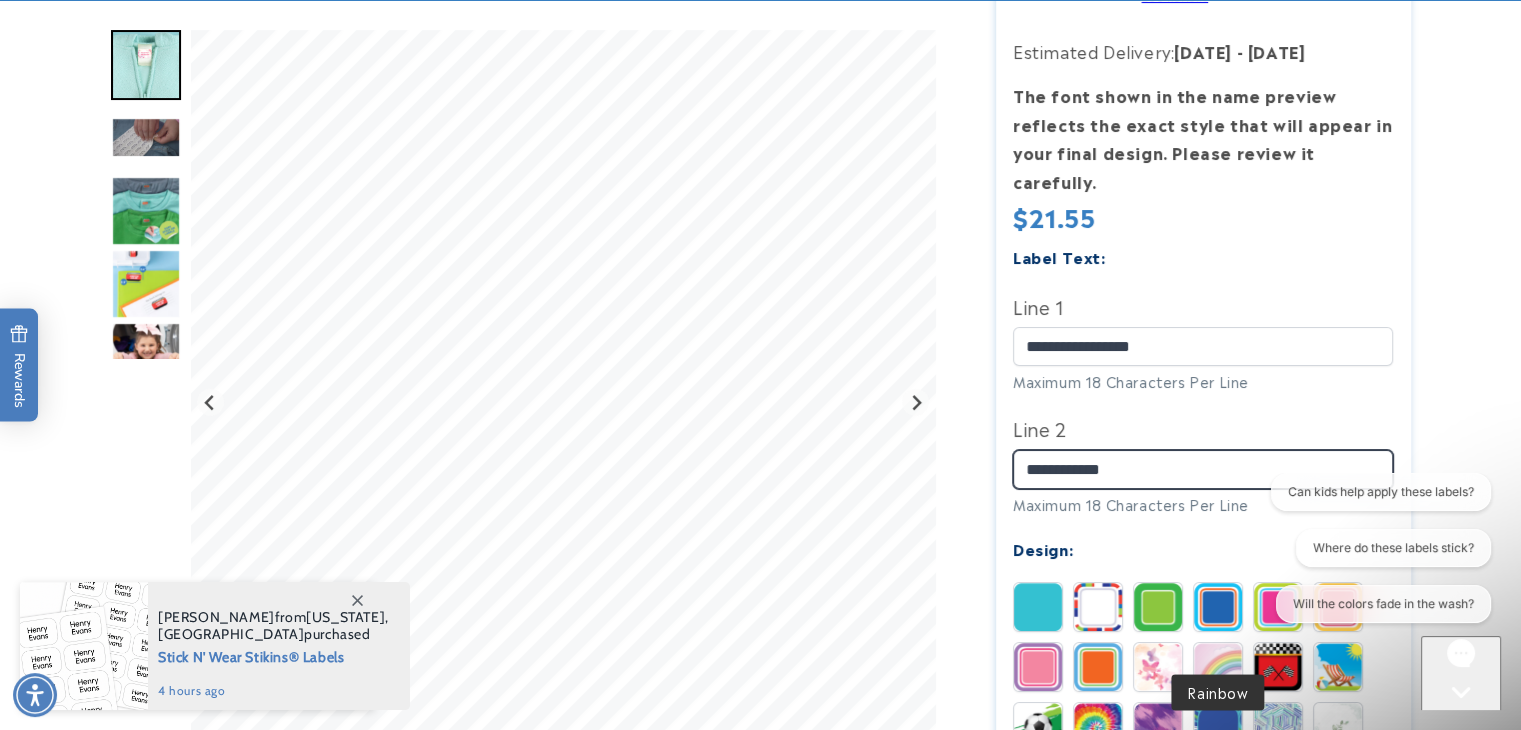 type on "**********" 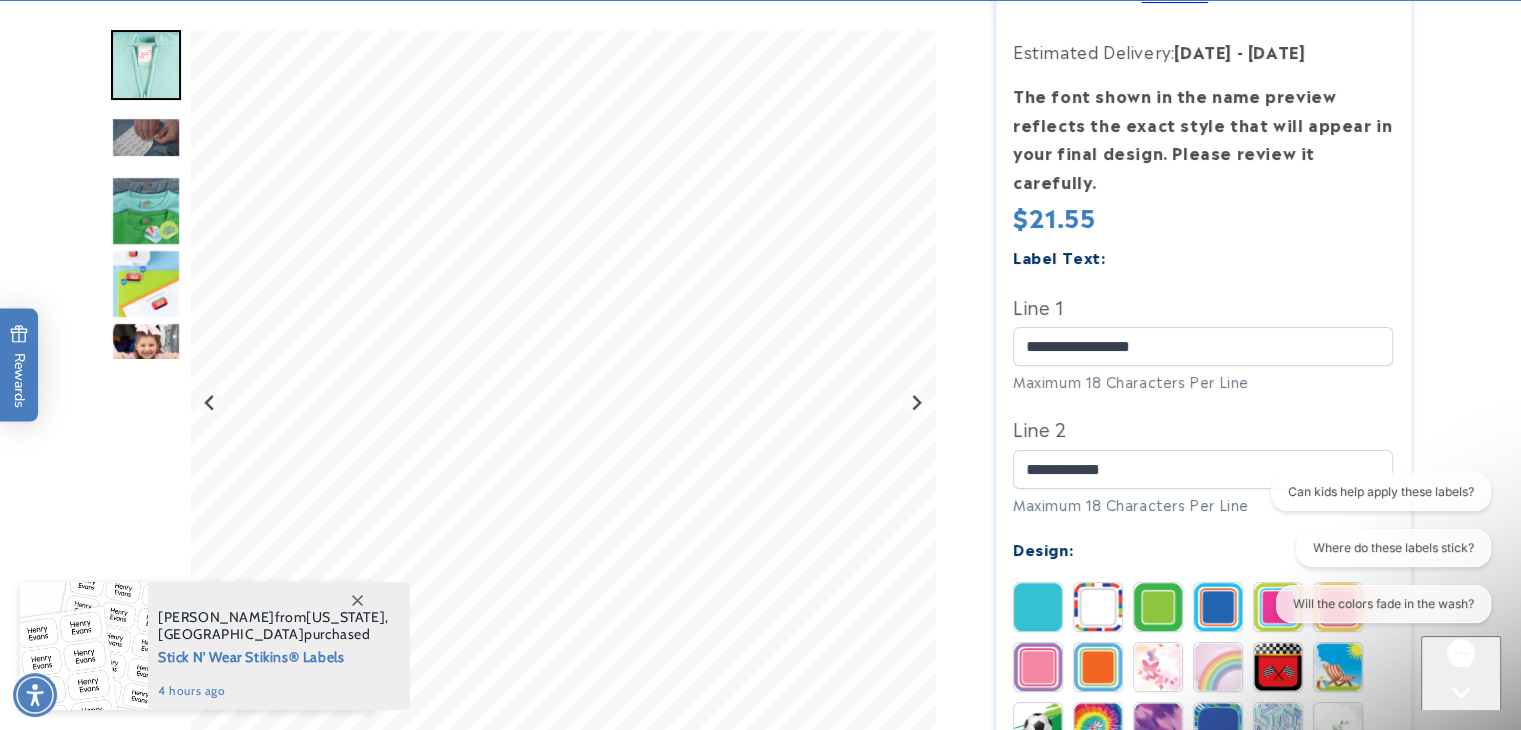 click at bounding box center (1218, 667) 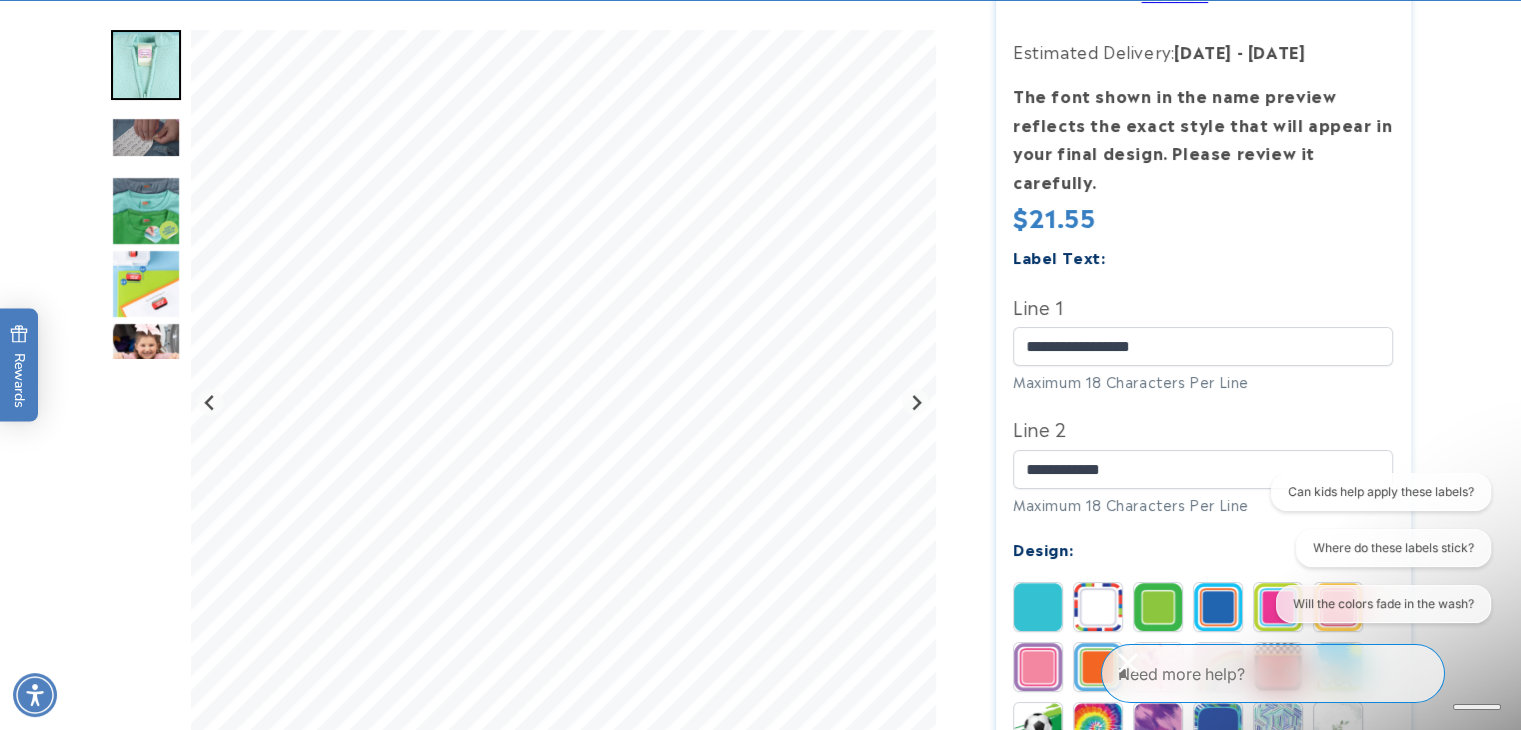click at bounding box center (1158, 667) 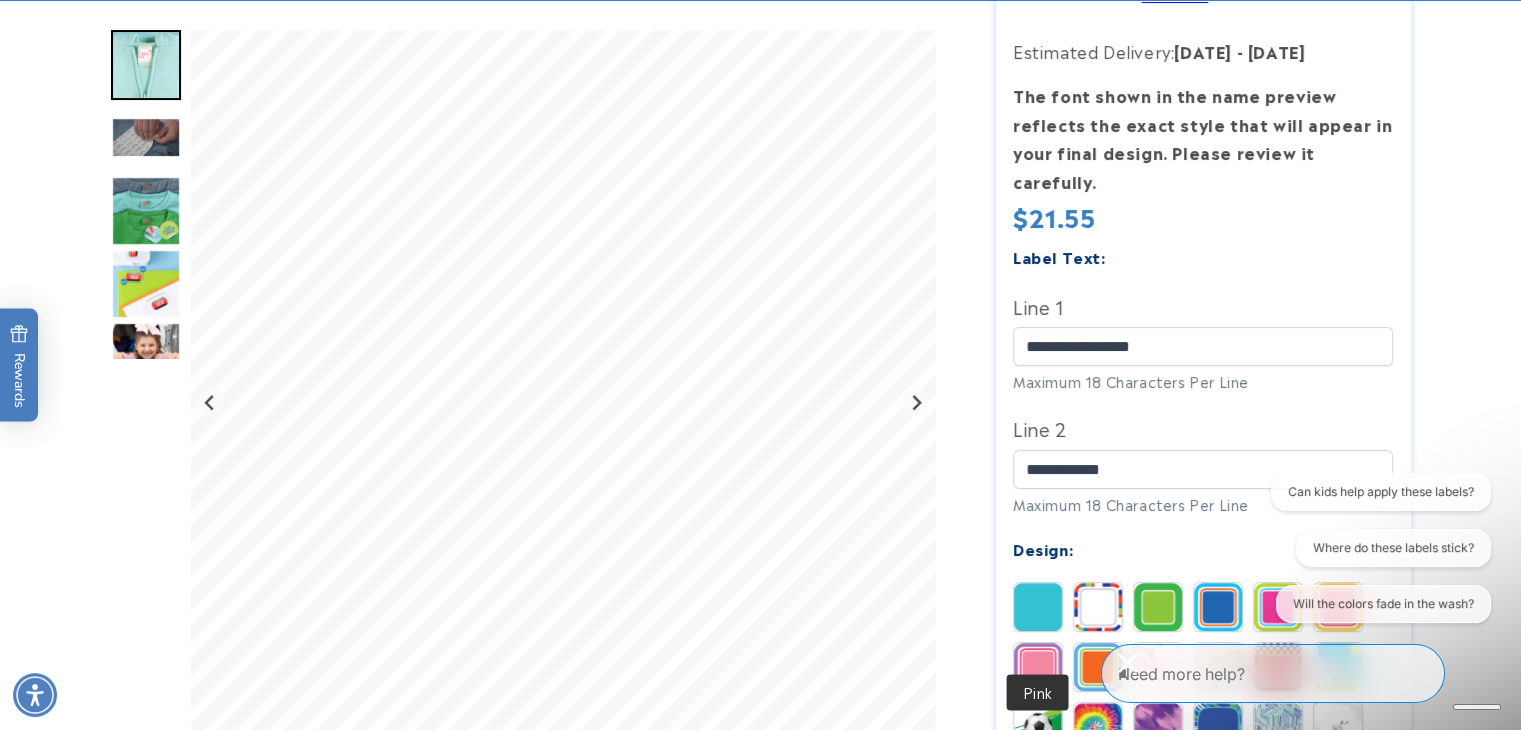 click at bounding box center (1038, 667) 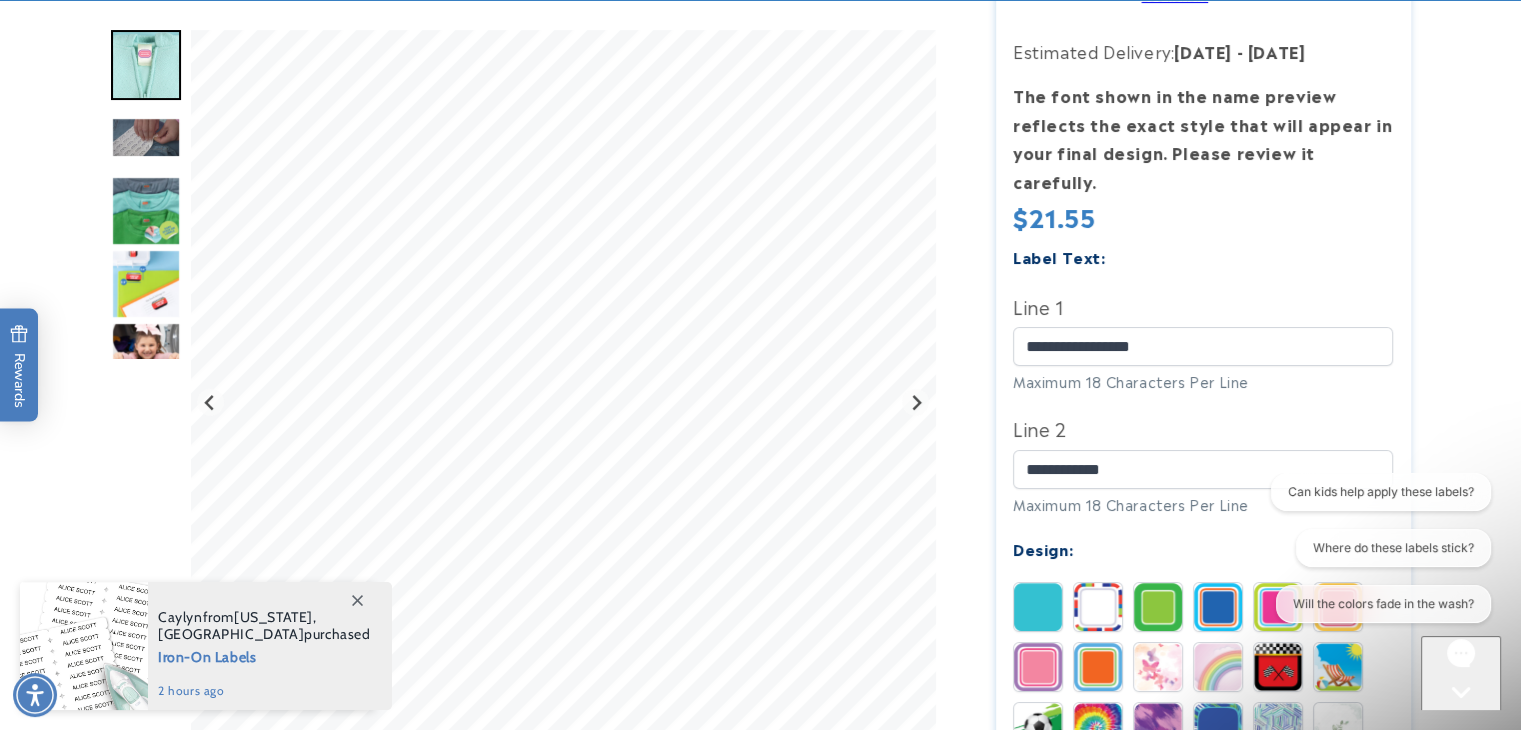 click at bounding box center [1098, 607] 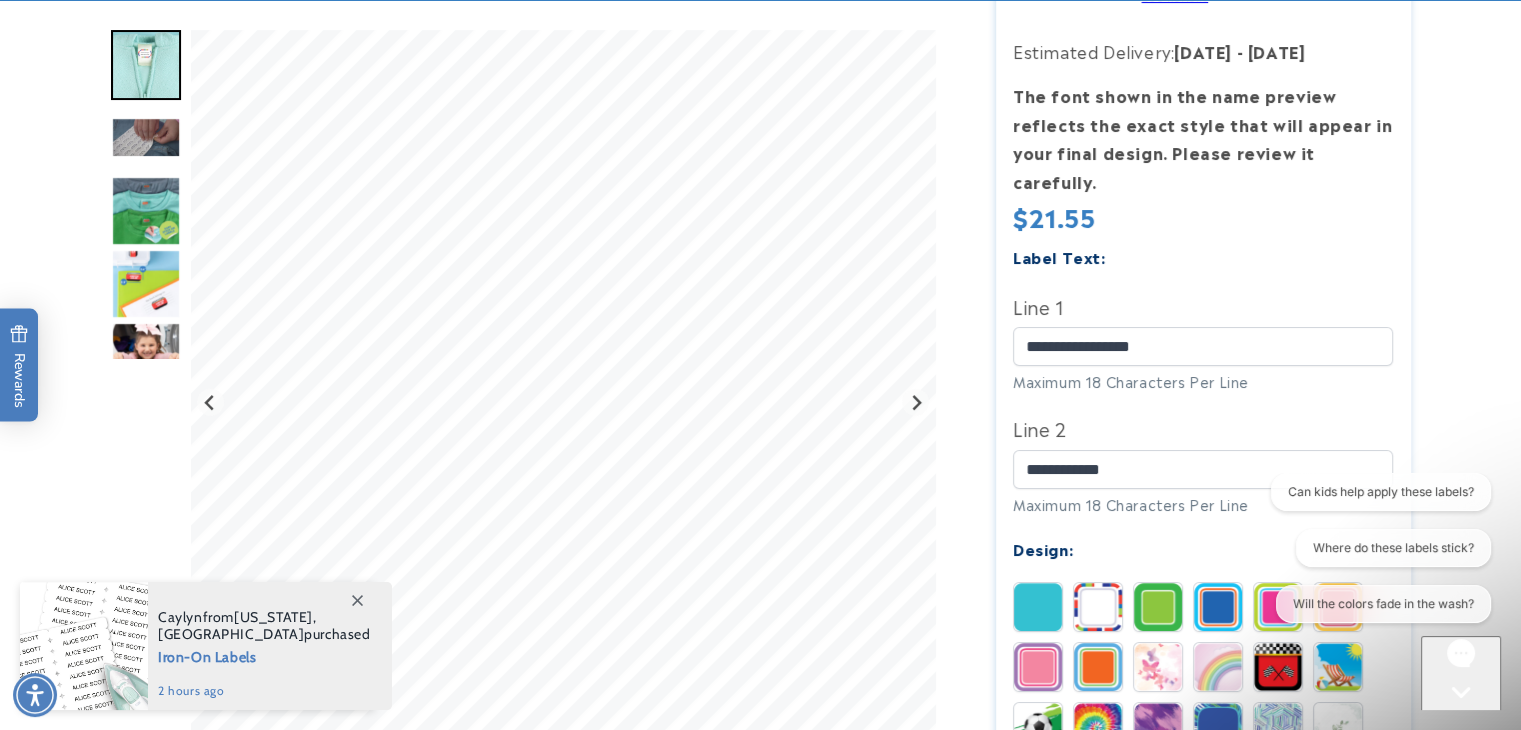 click at bounding box center [1038, 607] 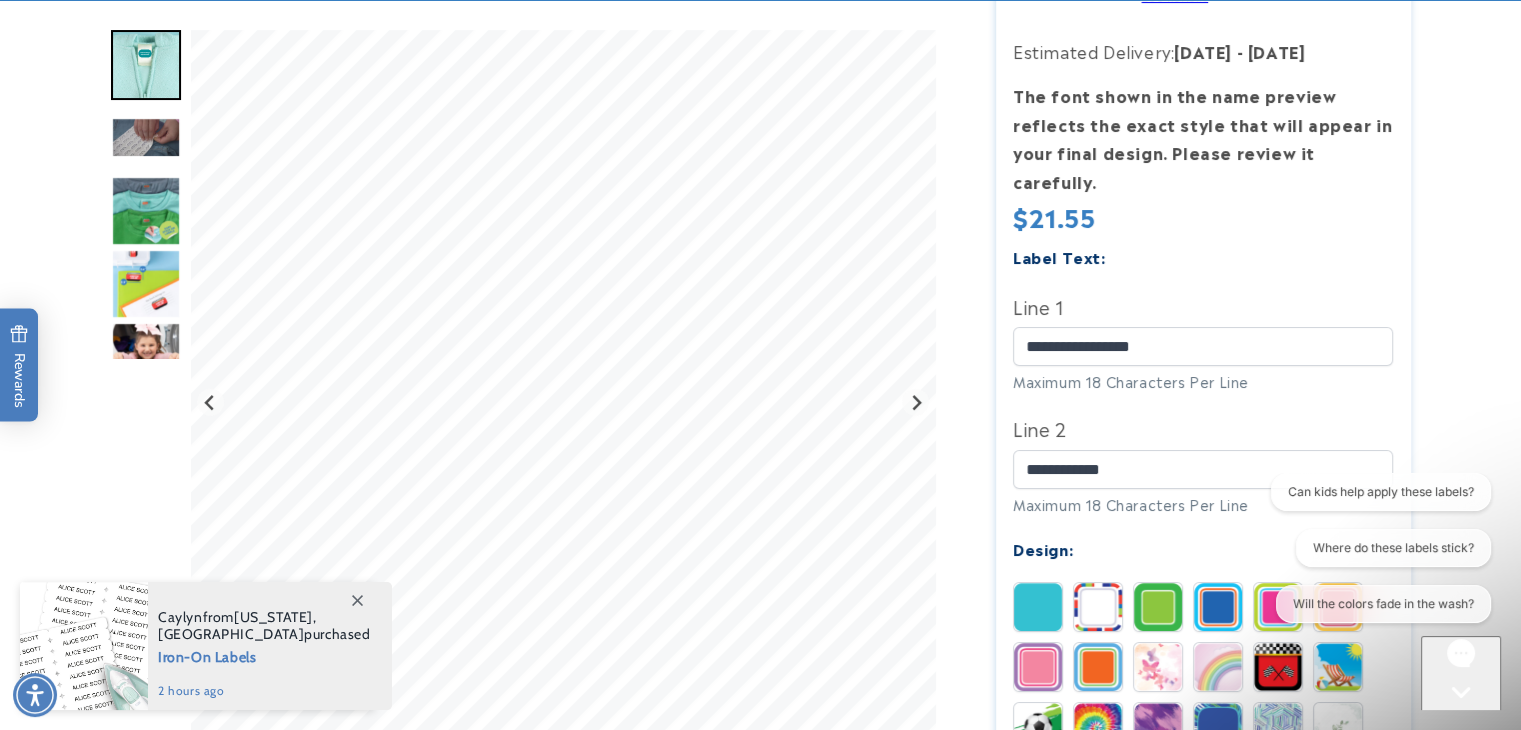 click on "Can kids help apply these labels? Where do these labels stick? Will the colors fade in the wash?" at bounding box center [1376, 552] 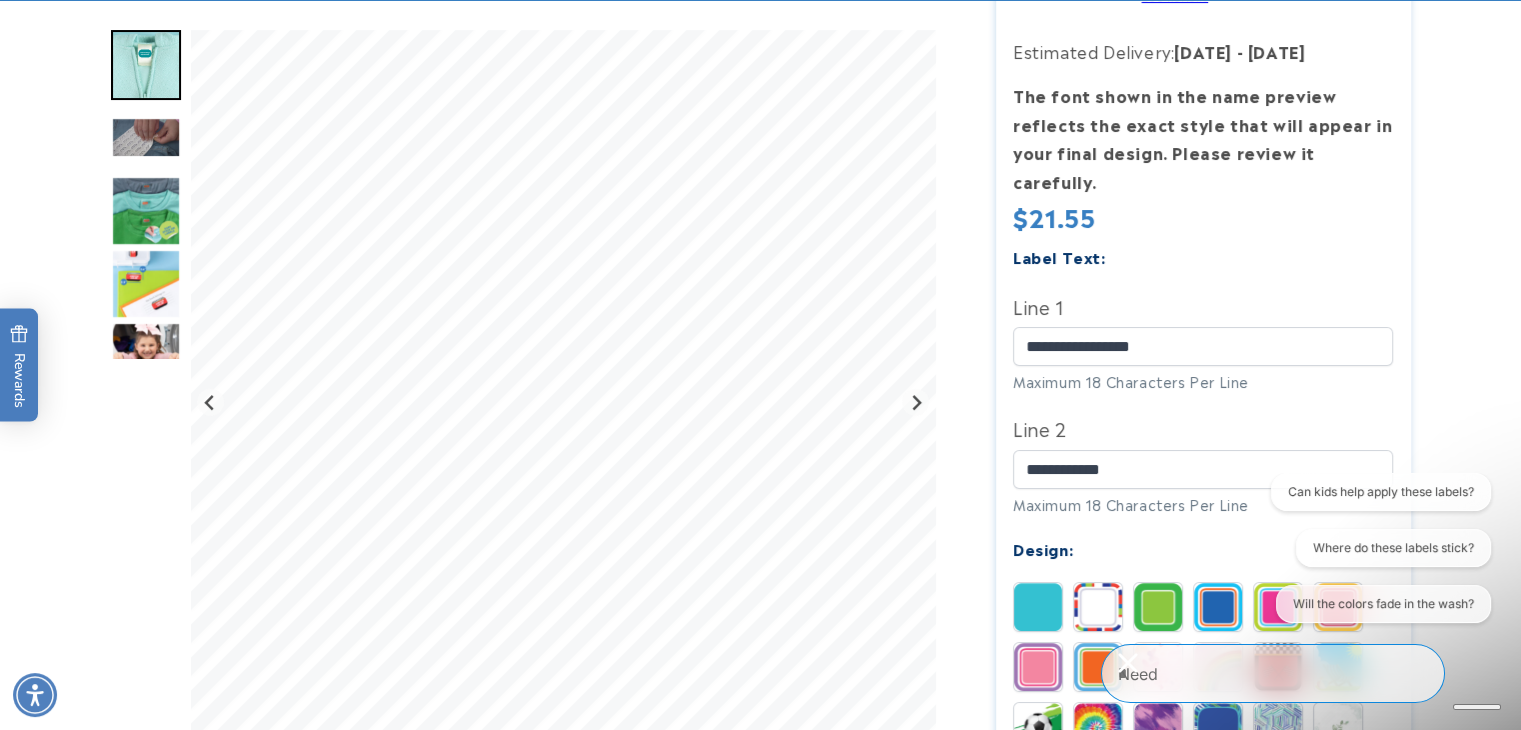 click on "Can kids help apply these labels? Where do these labels stick? Will the colors fade in the wash?" at bounding box center [1376, 552] 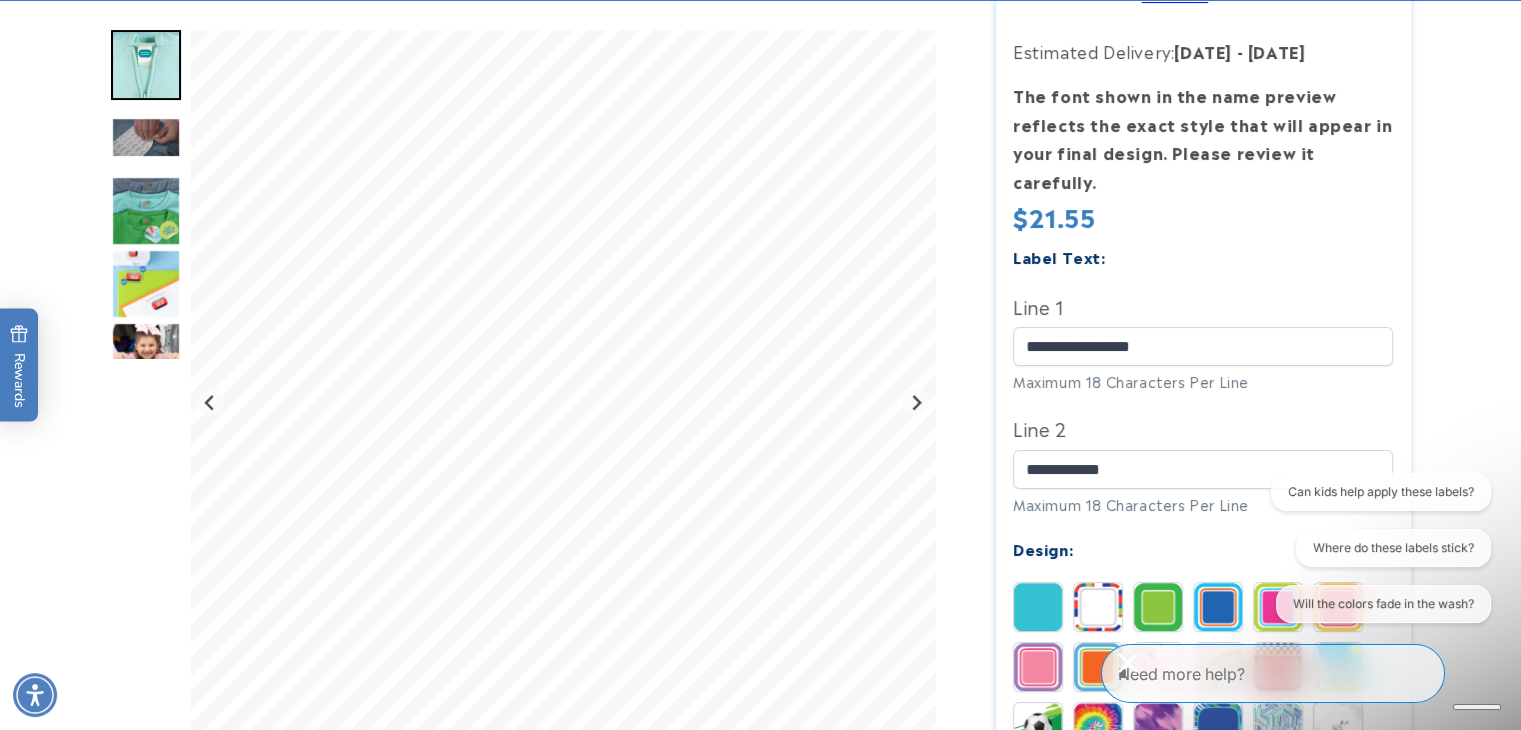 click 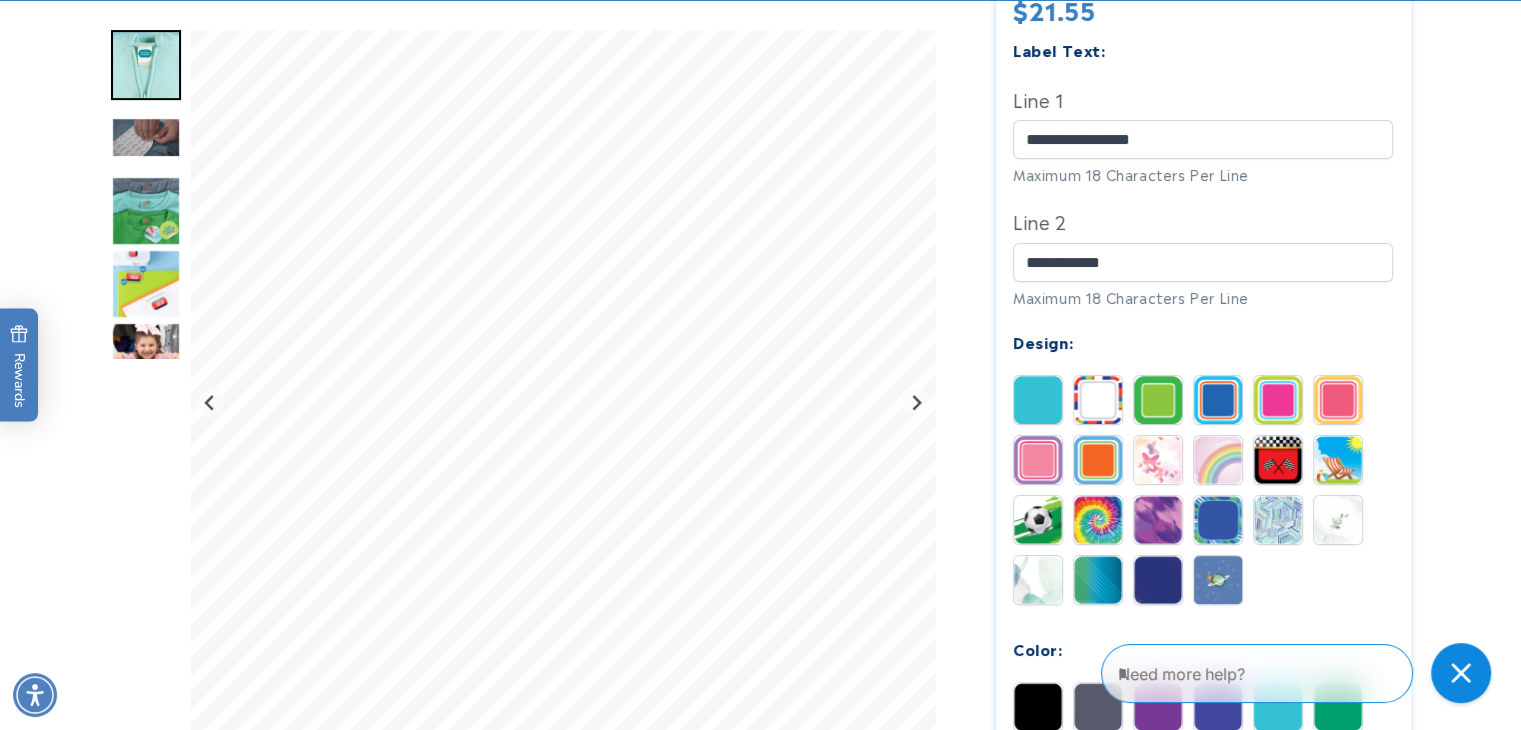scroll, scrollTop: 600, scrollLeft: 0, axis: vertical 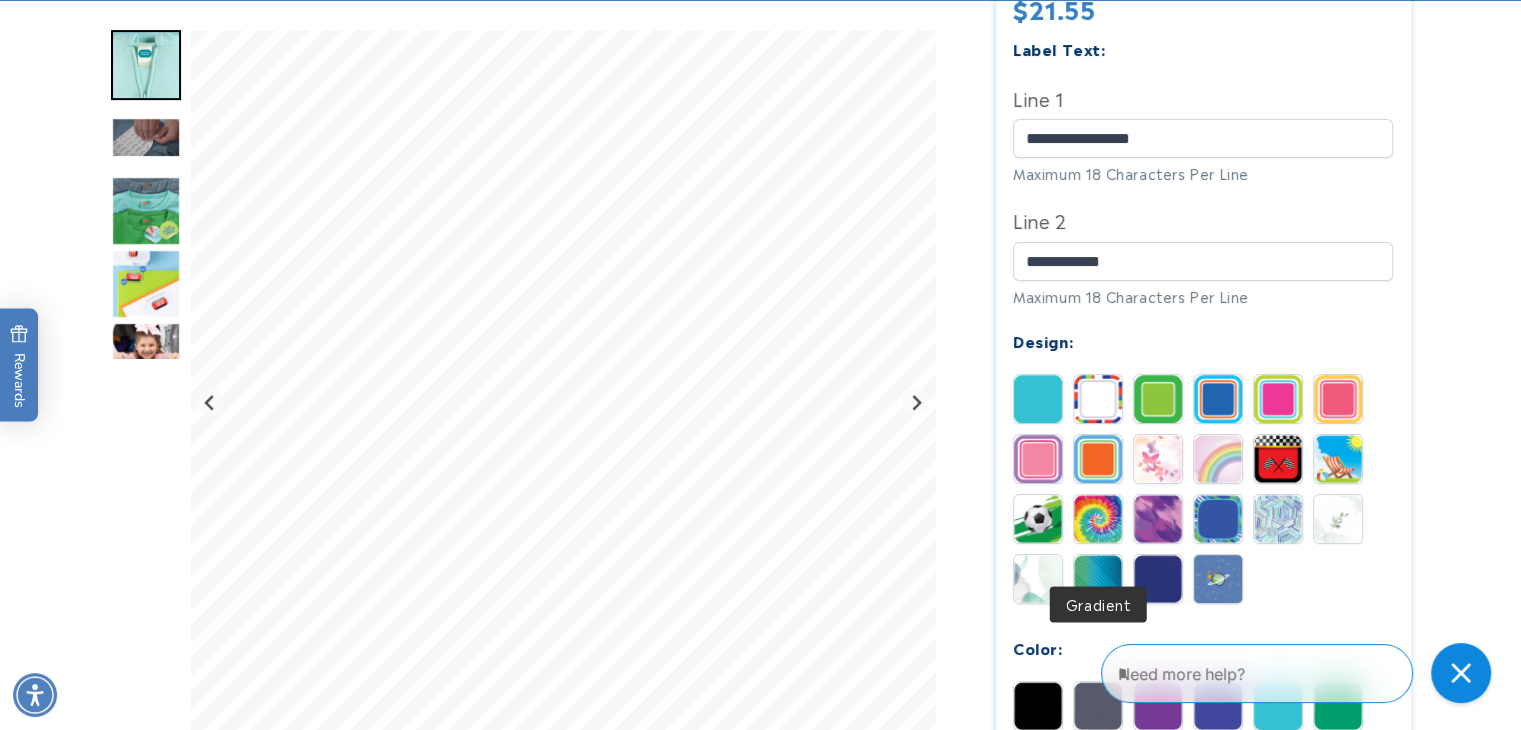click at bounding box center [1098, 579] 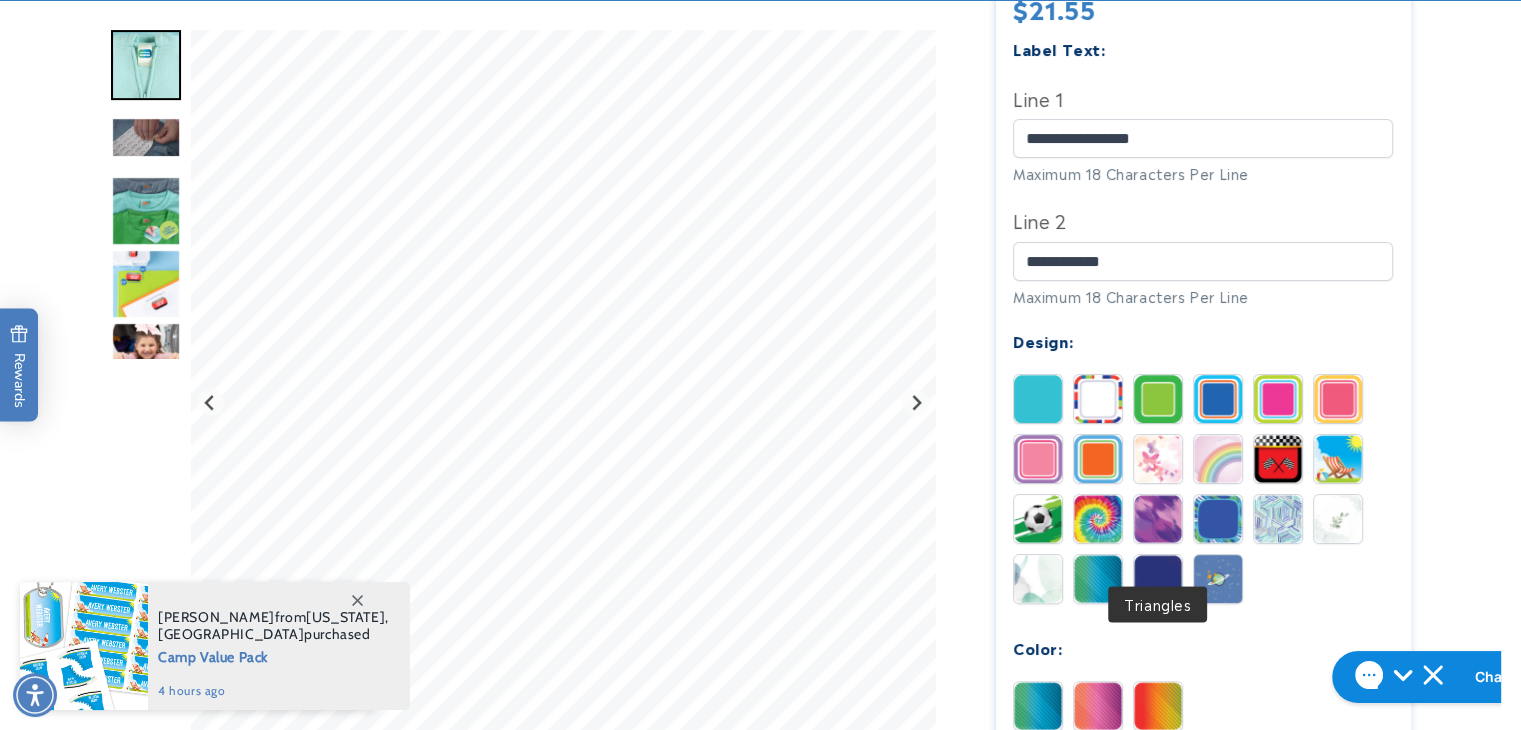 click at bounding box center (1158, 579) 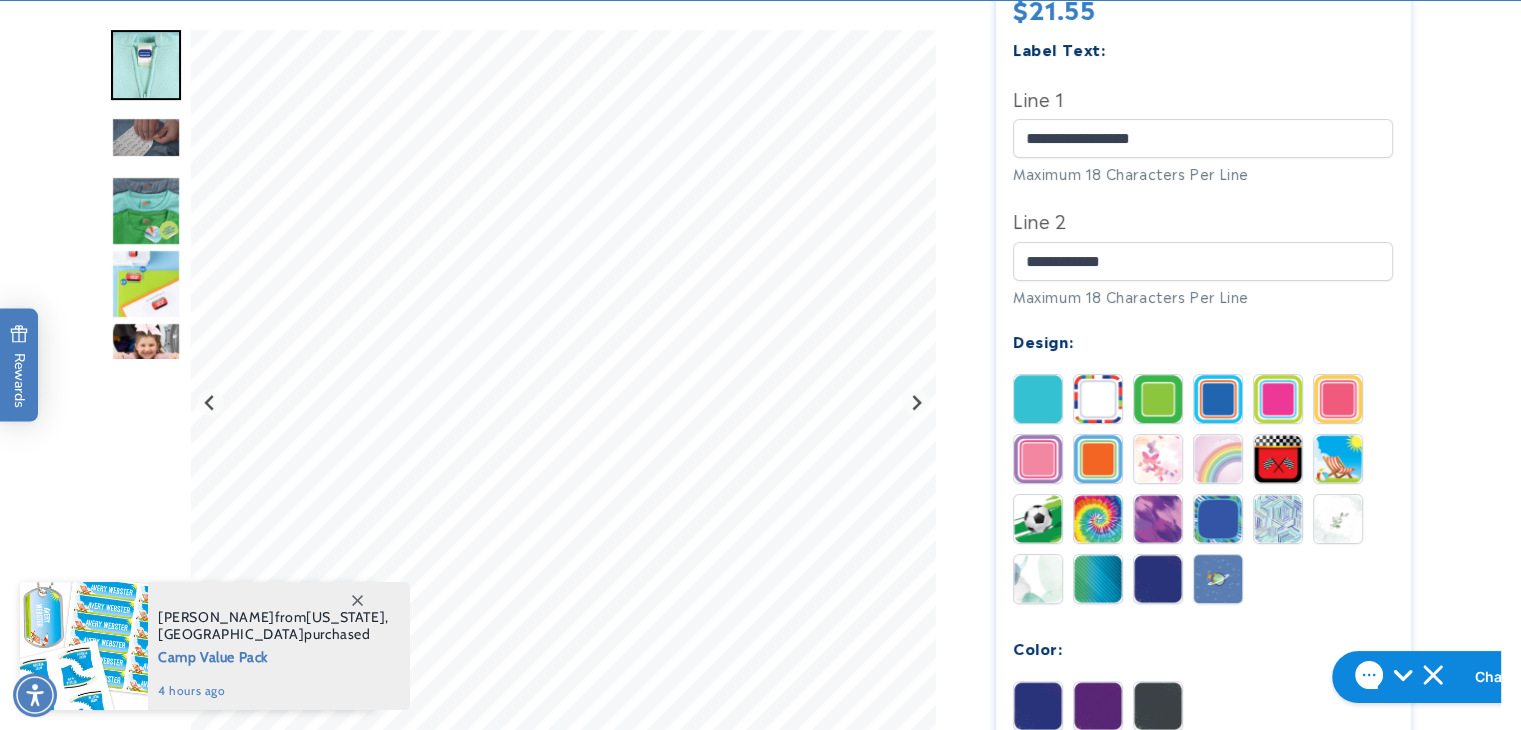 click at bounding box center [1218, 579] 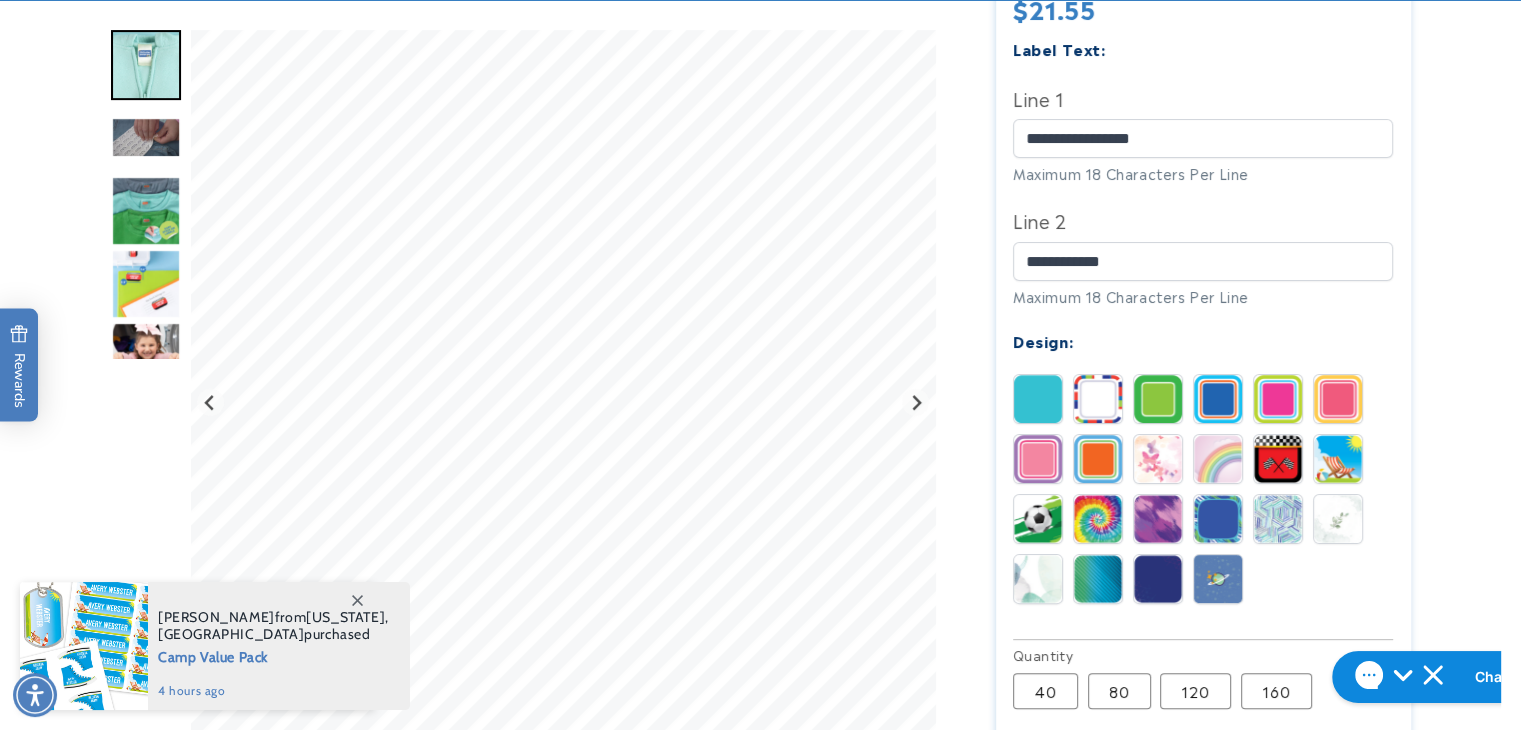 click at bounding box center (1038, 579) 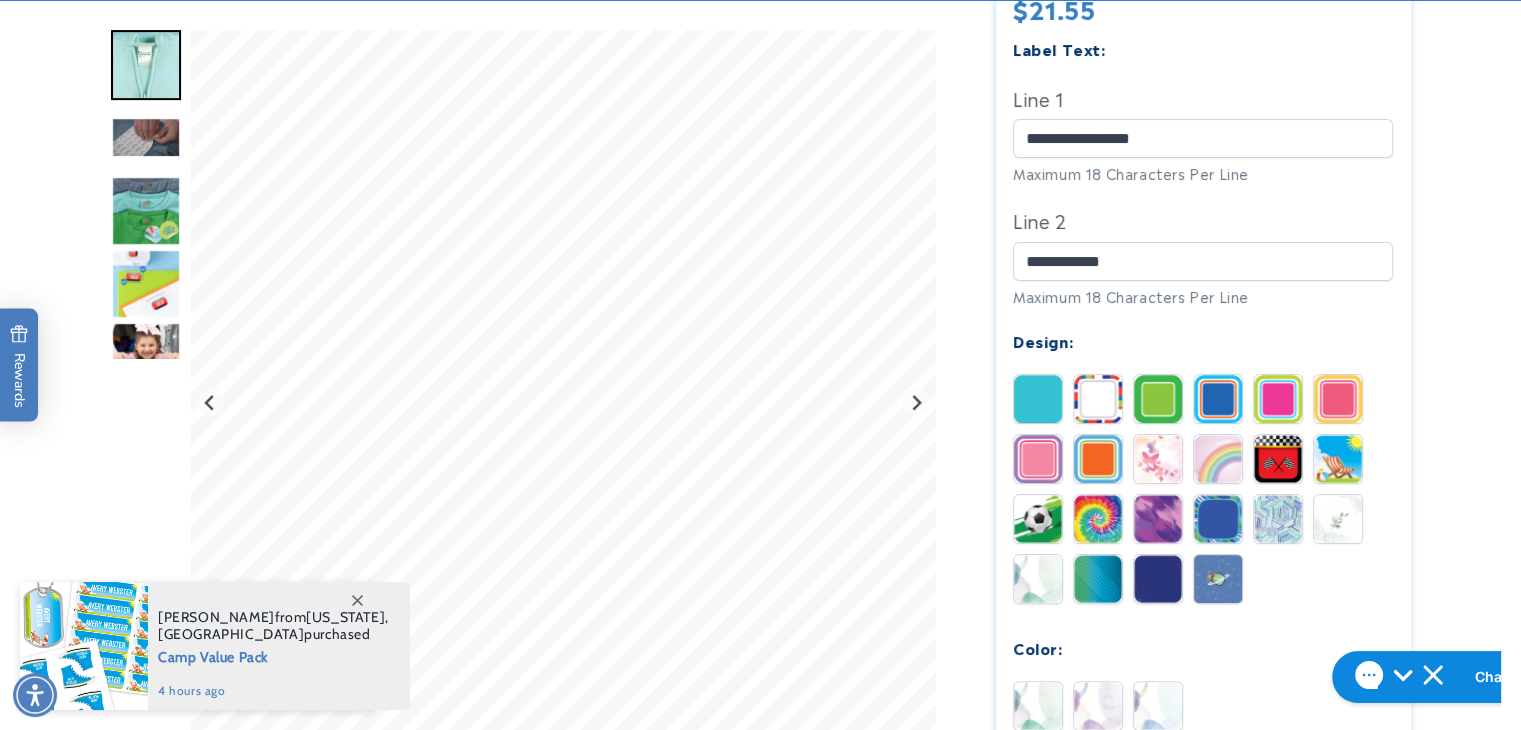 click at bounding box center [1098, 706] 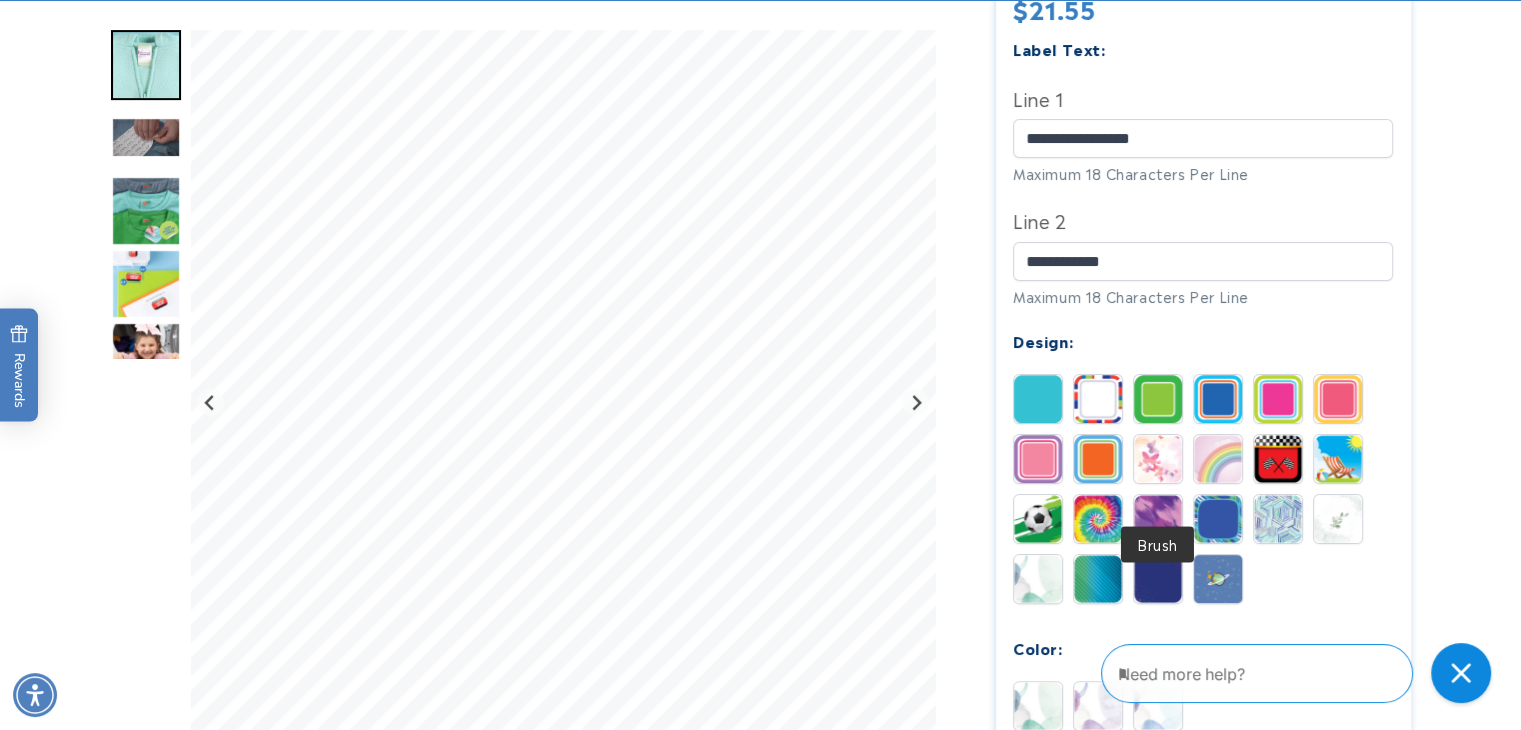 click at bounding box center [1158, 519] 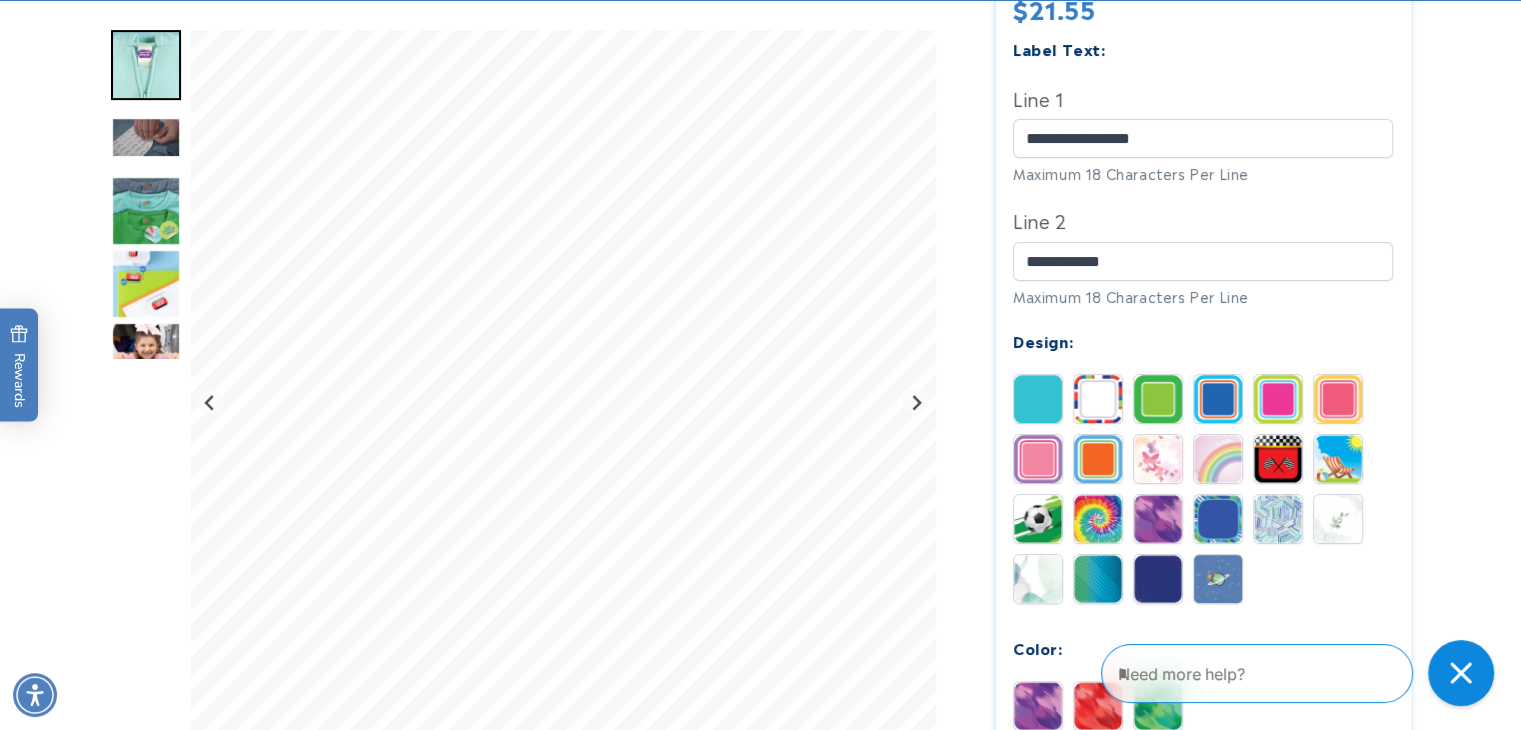 click 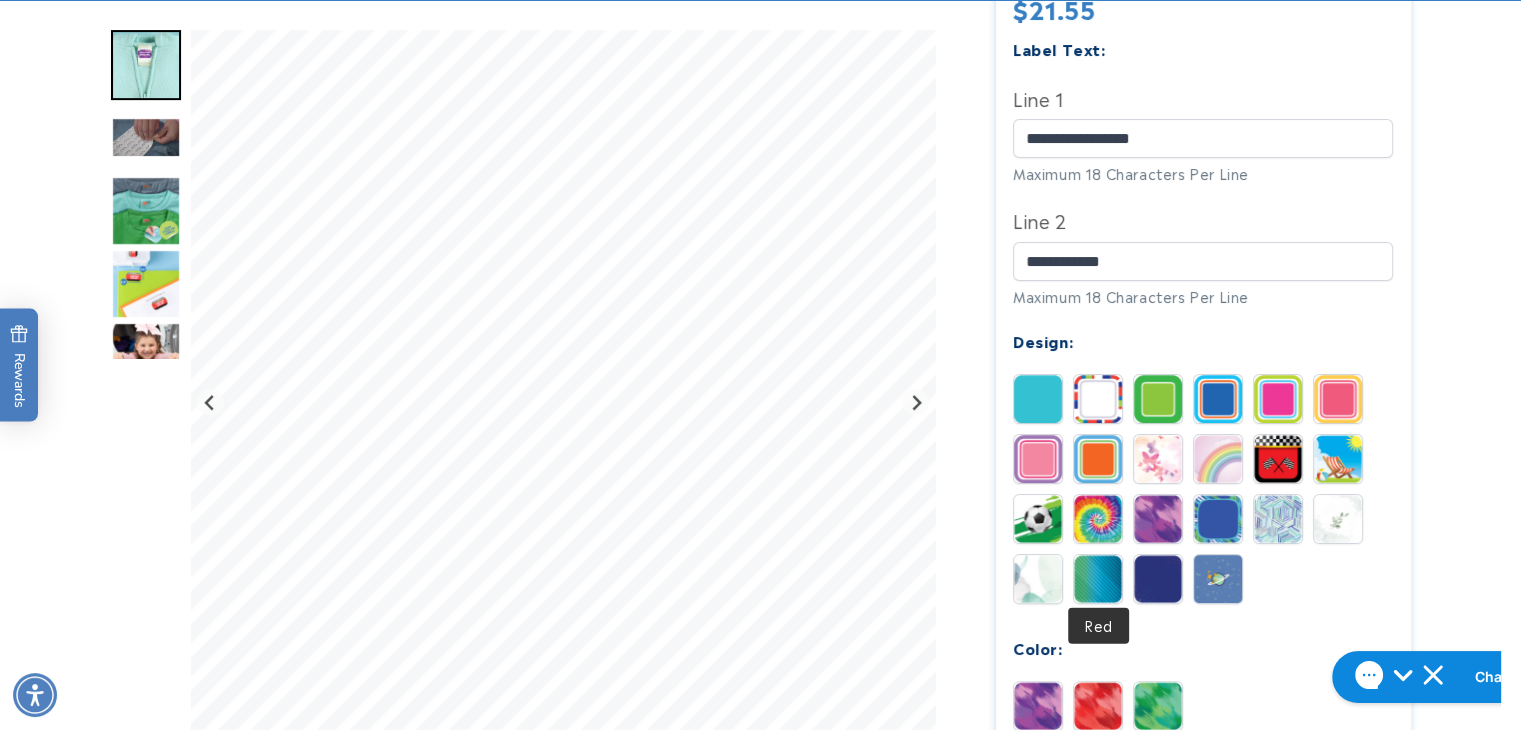 click at bounding box center [1098, 706] 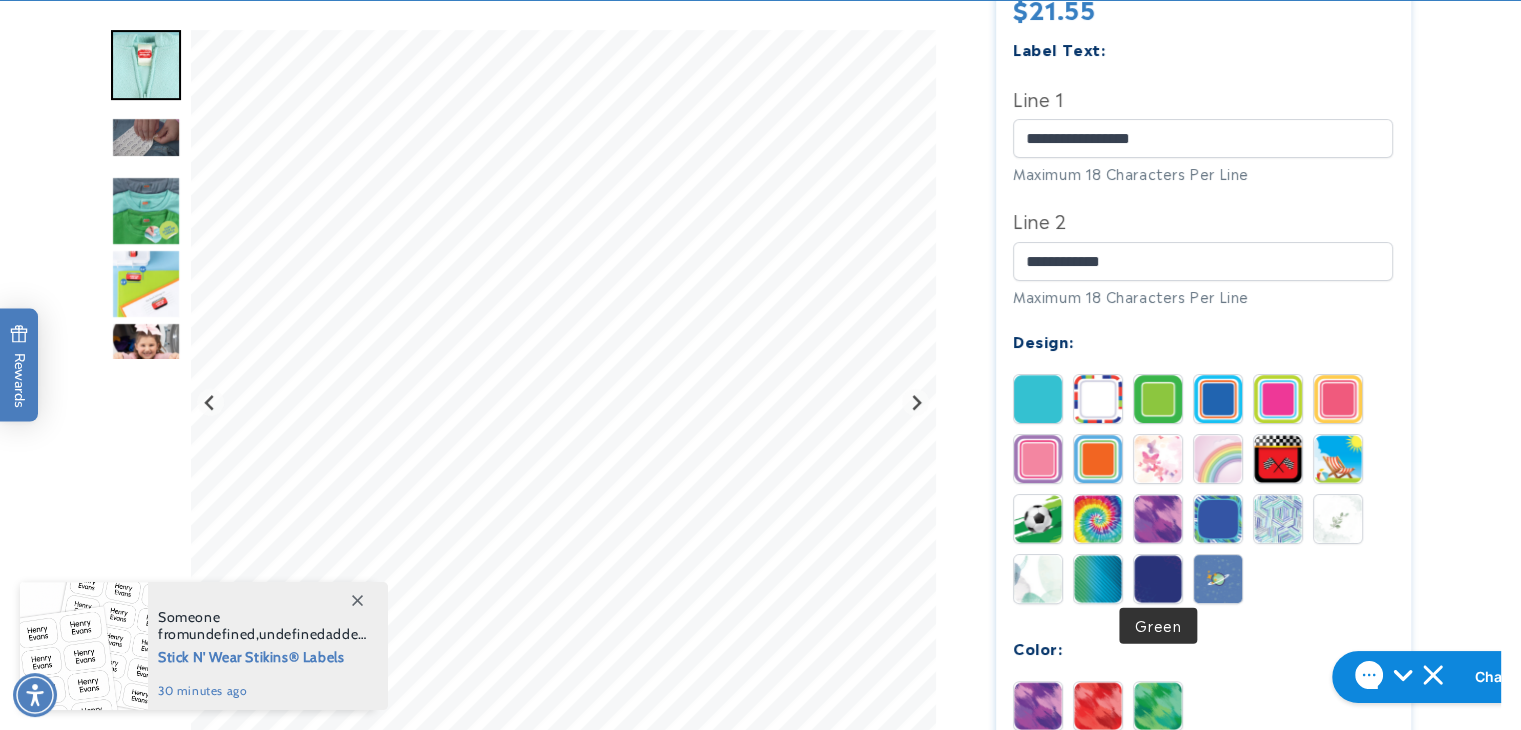 click at bounding box center (1158, 706) 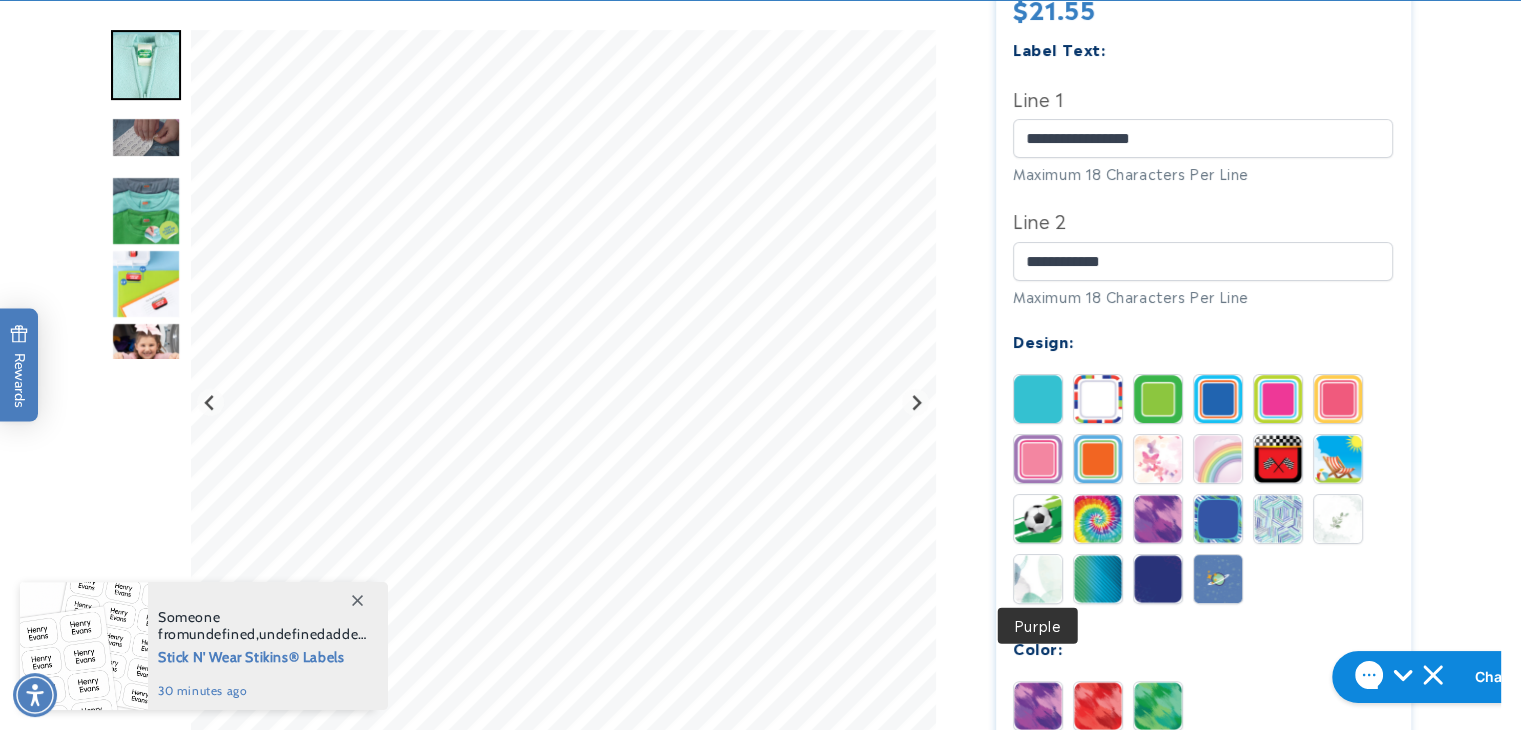 click at bounding box center (1038, 706) 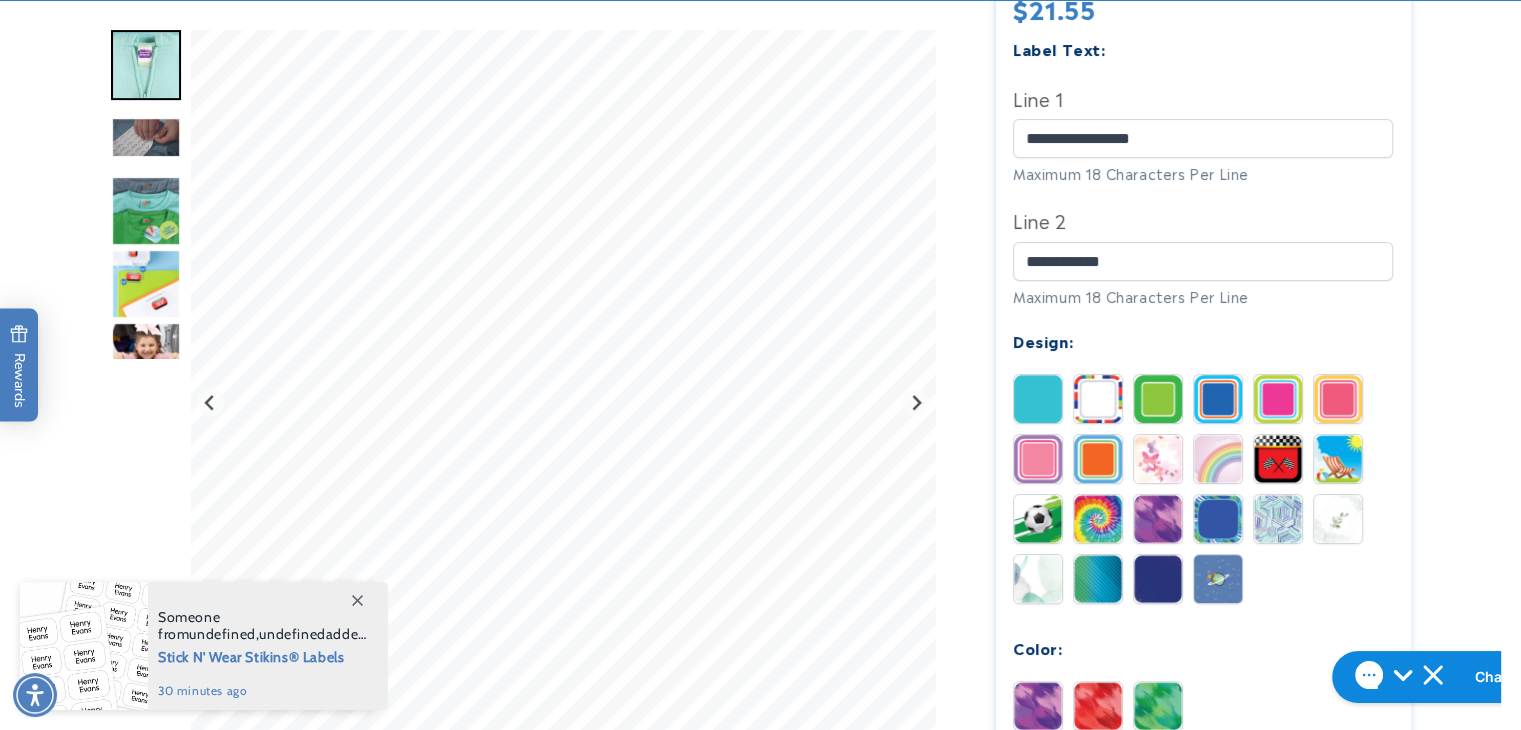 click at bounding box center (1098, 519) 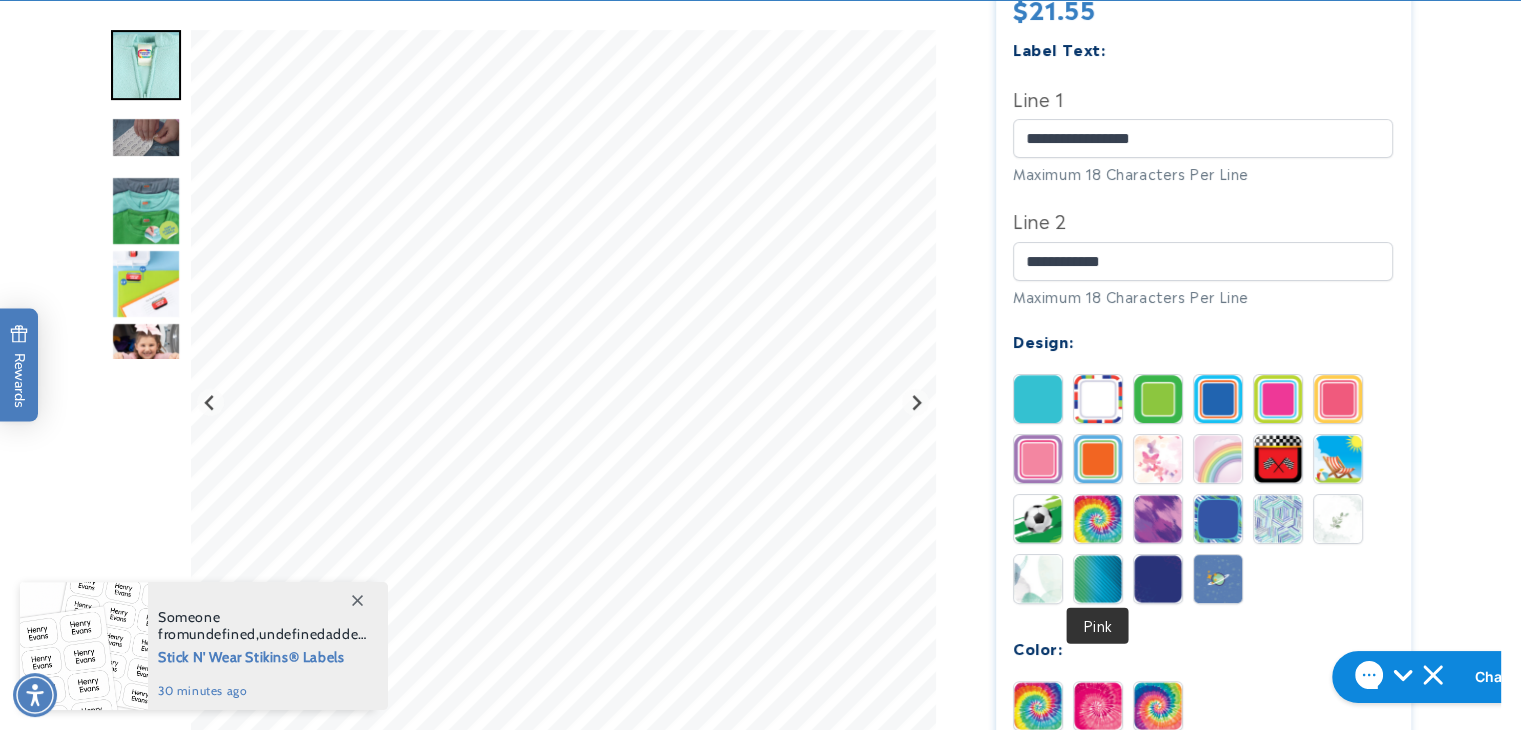 click at bounding box center [1098, 706] 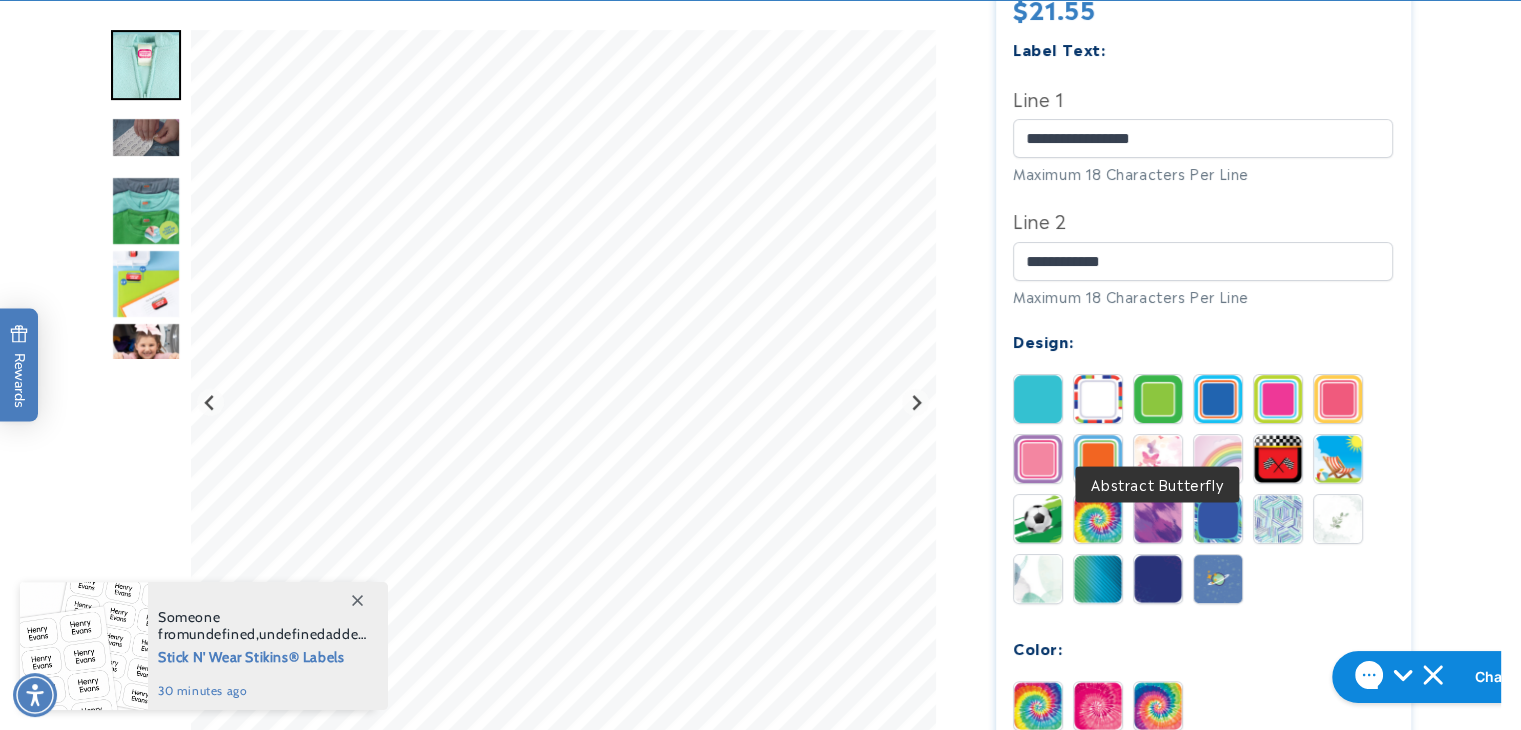 click at bounding box center (1158, 459) 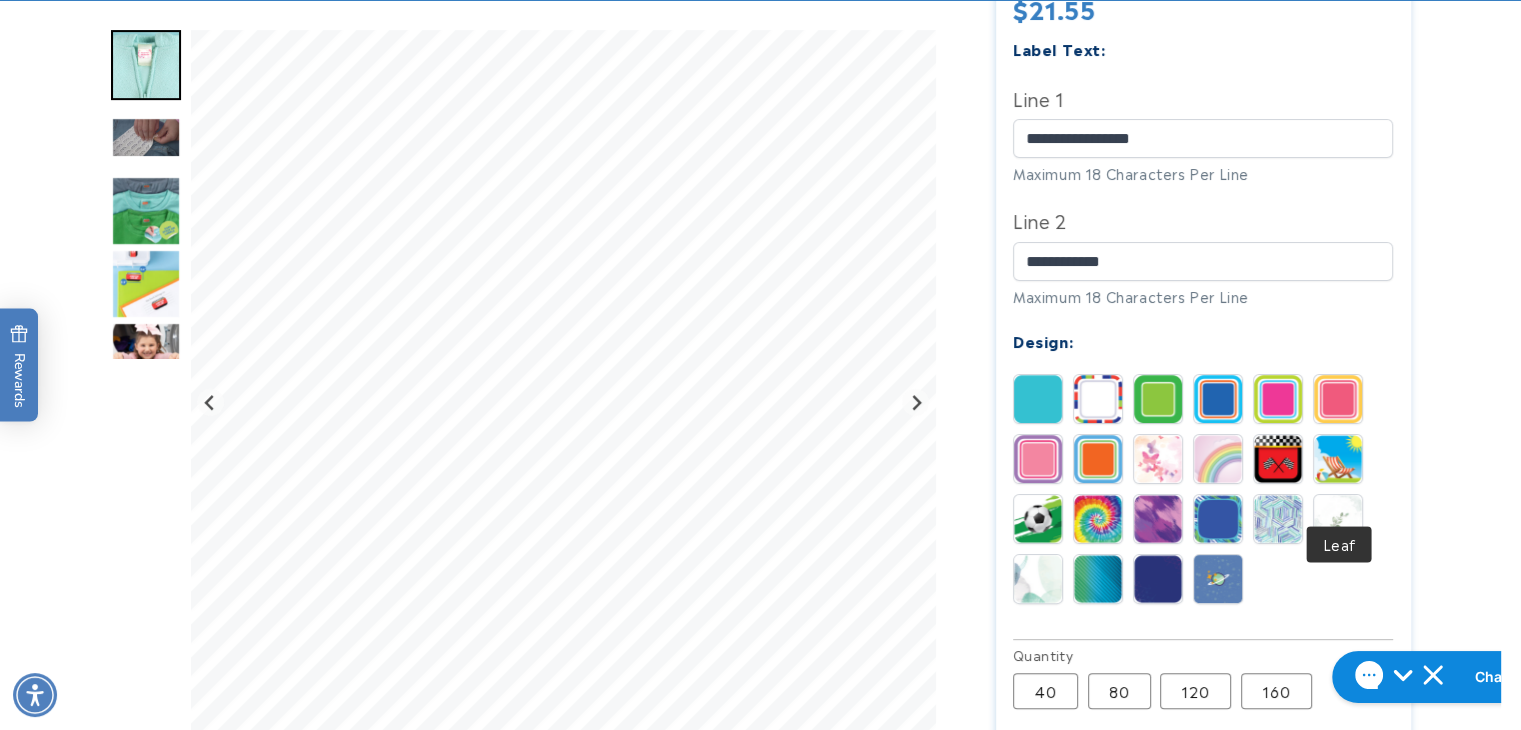 click at bounding box center (1338, 519) 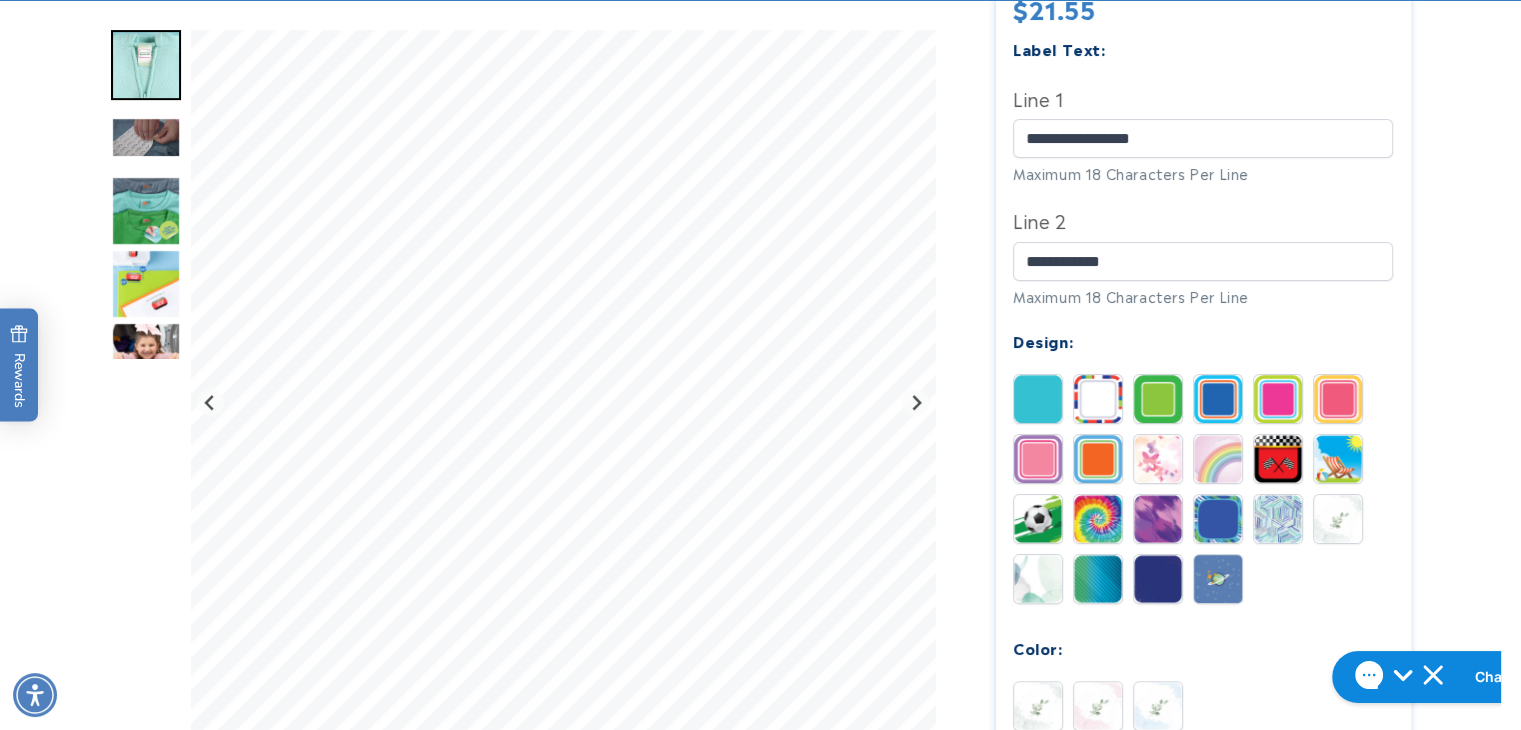 click at bounding box center (1098, 706) 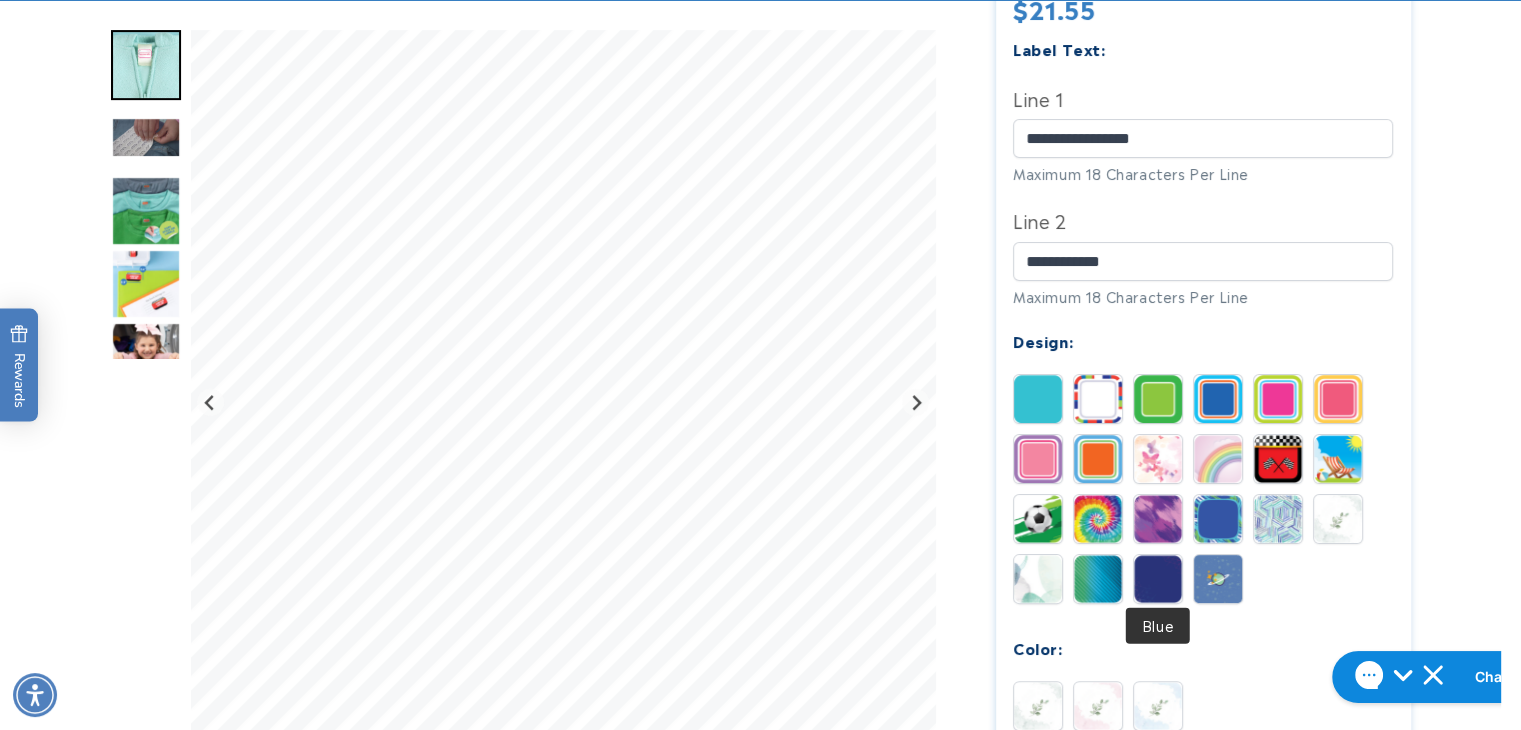 click at bounding box center [1158, 706] 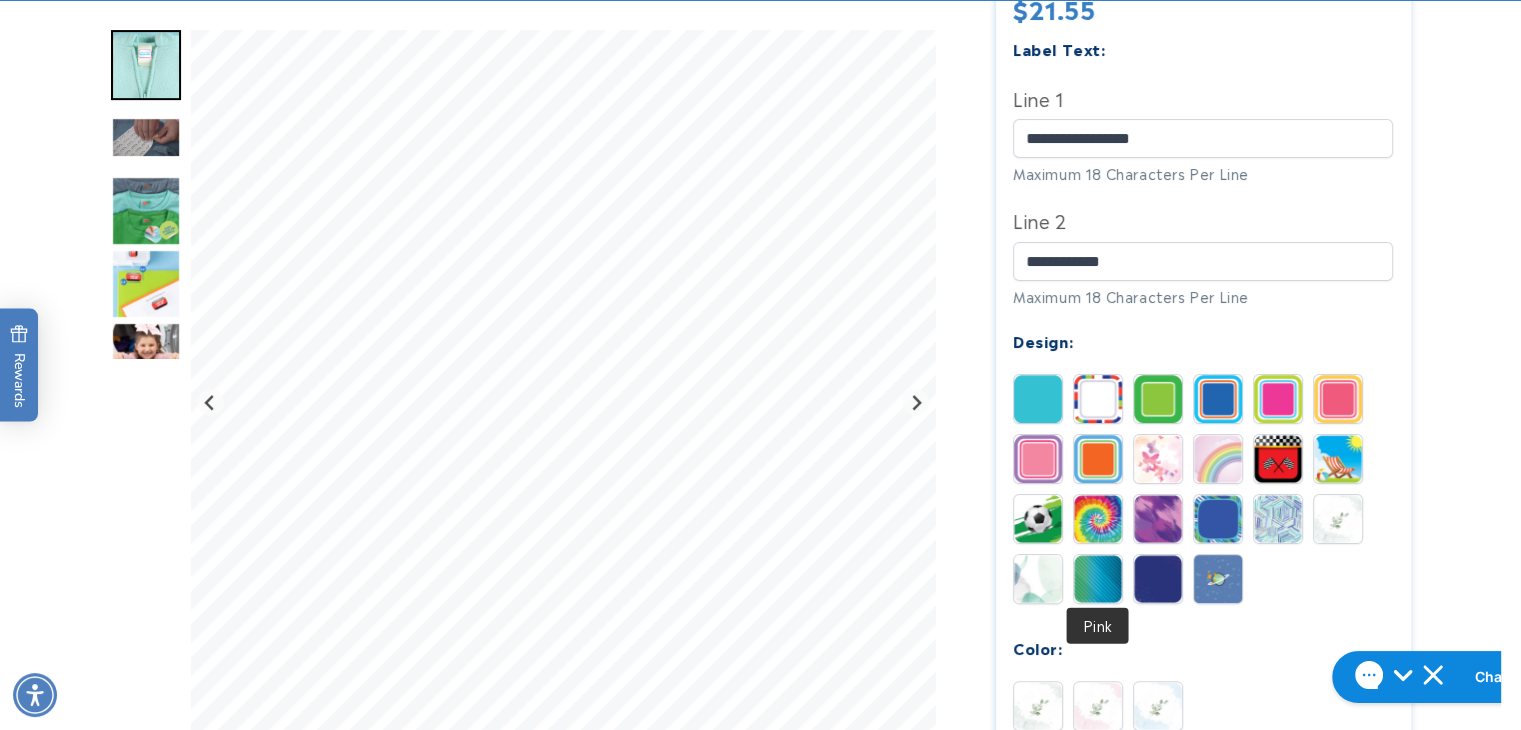click at bounding box center (1098, 706) 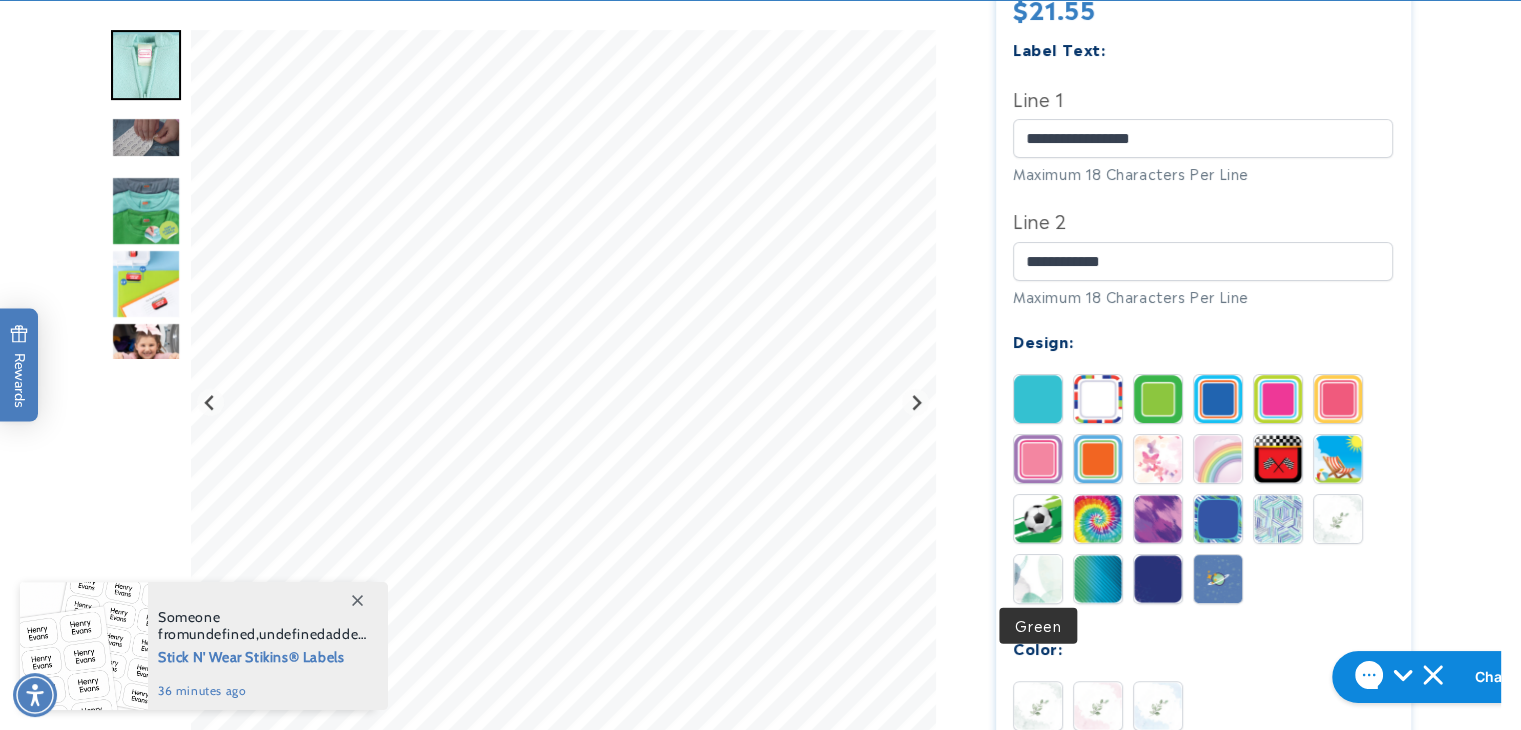 click at bounding box center (1038, 706) 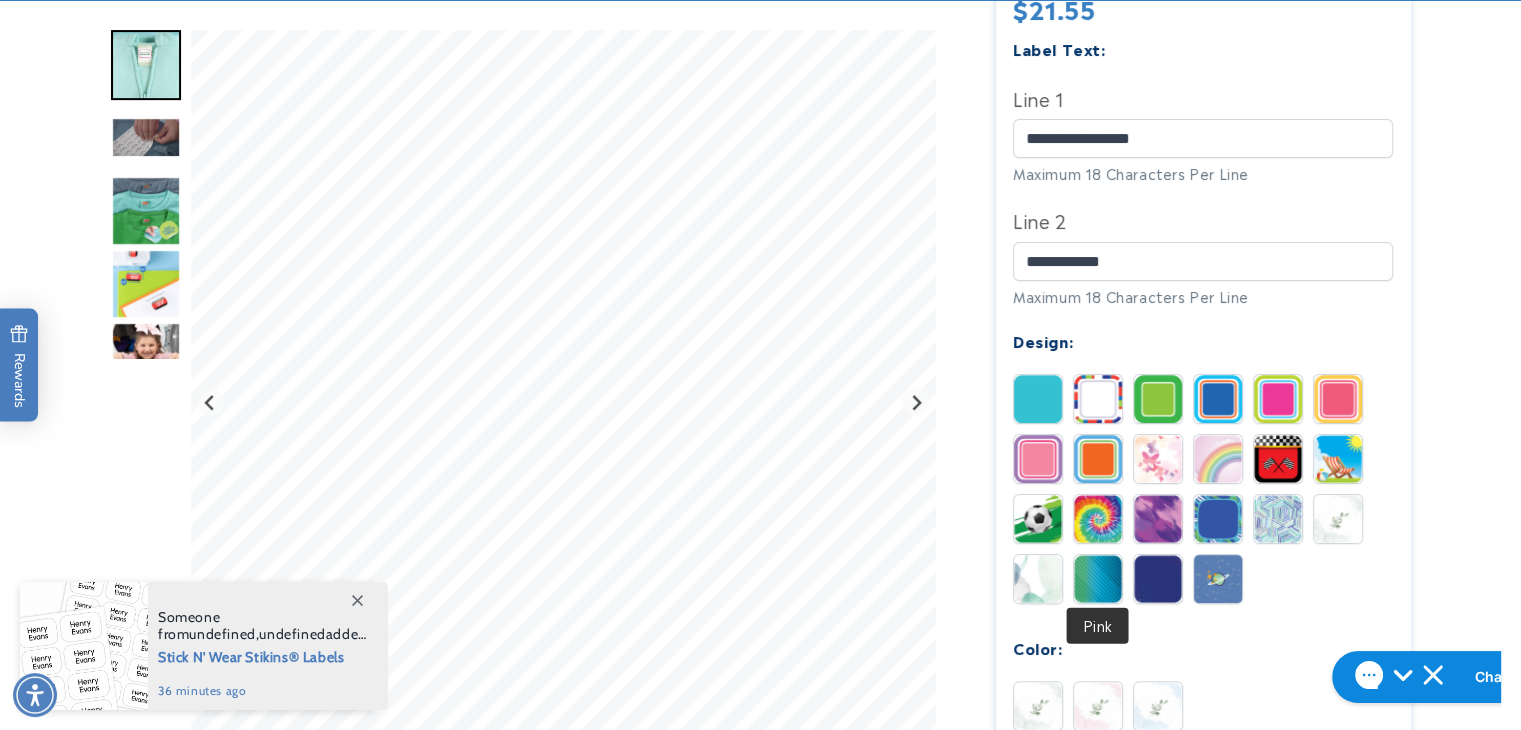 click at bounding box center [1098, 706] 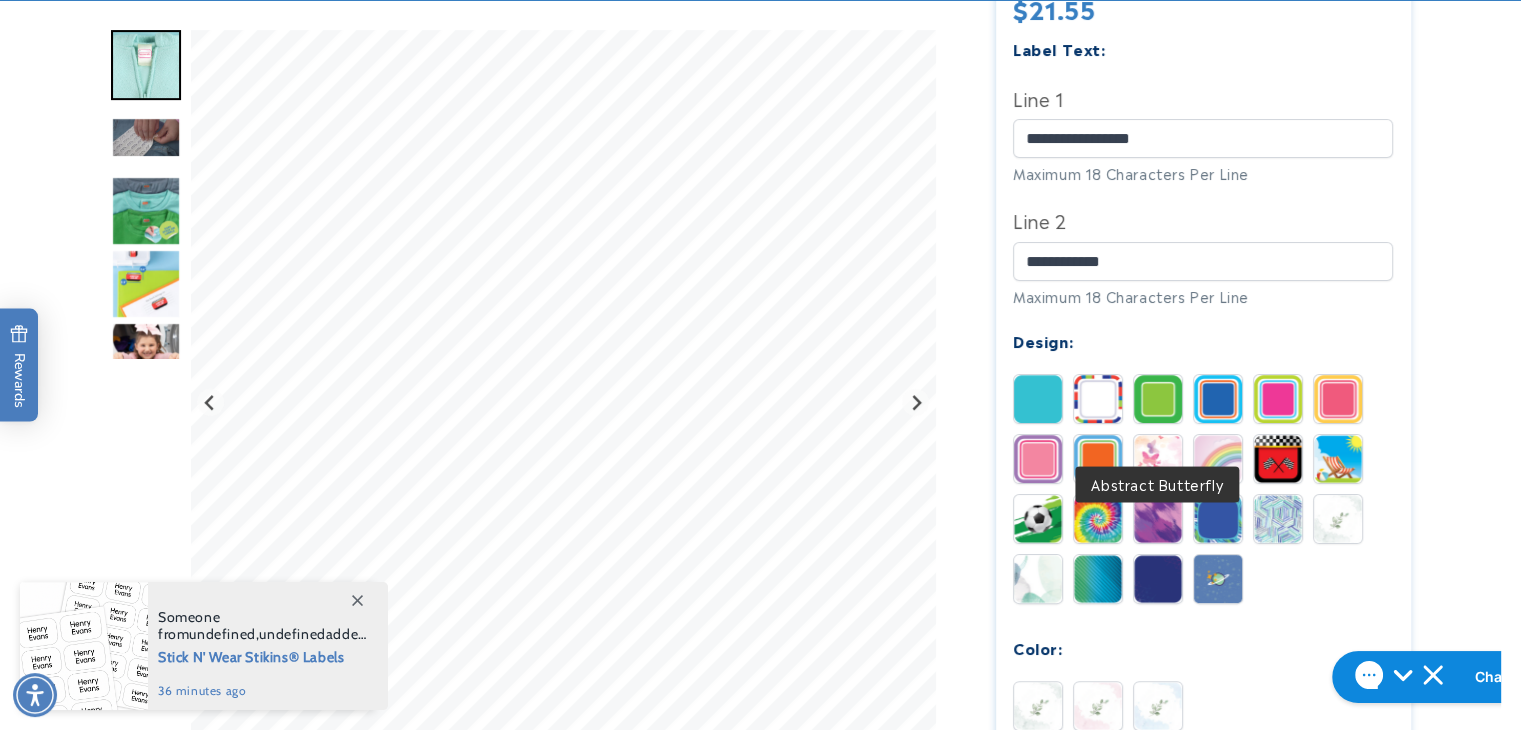 click at bounding box center (1158, 459) 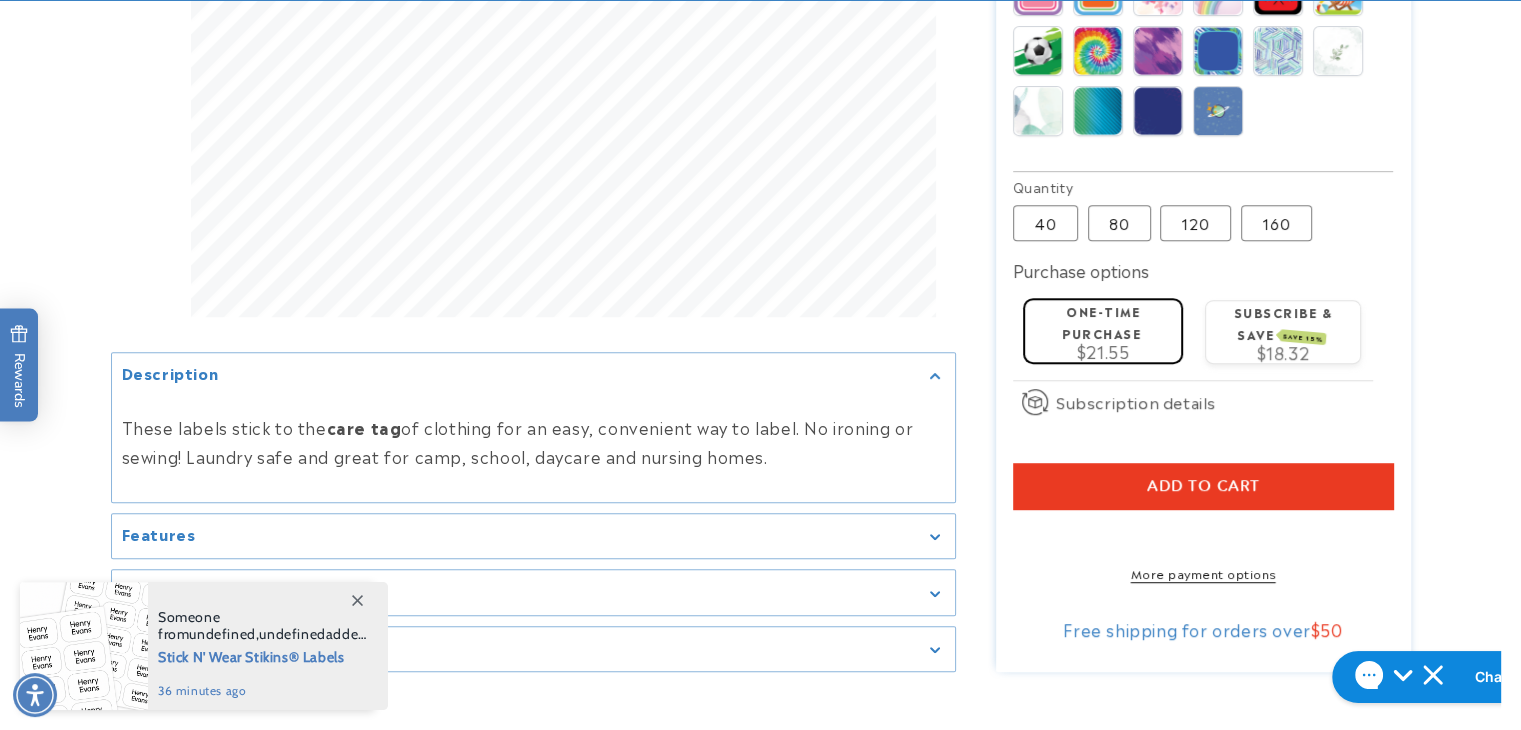 scroll, scrollTop: 1070, scrollLeft: 0, axis: vertical 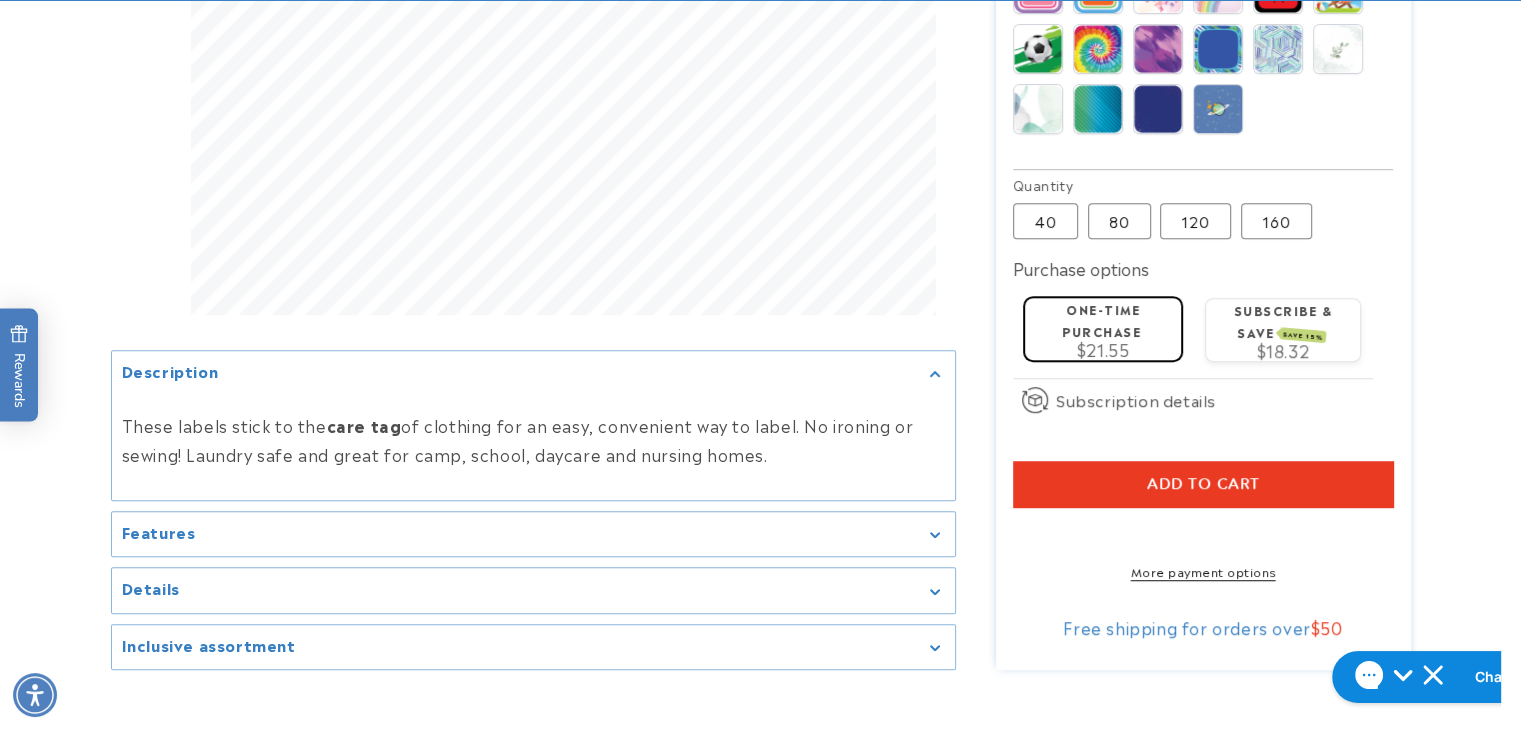 click on "Add to cart" at bounding box center [1203, 484] 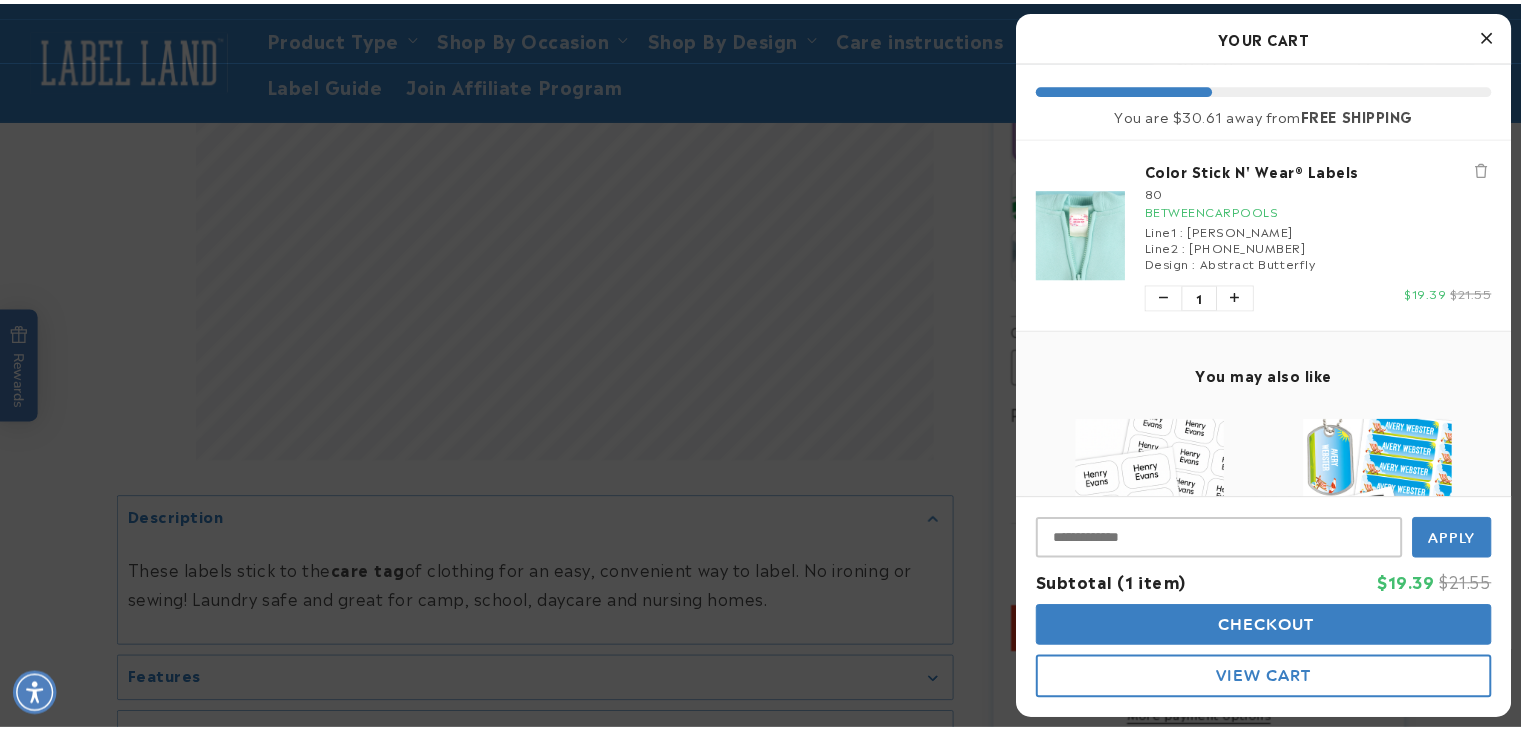 scroll, scrollTop: 919, scrollLeft: 0, axis: vertical 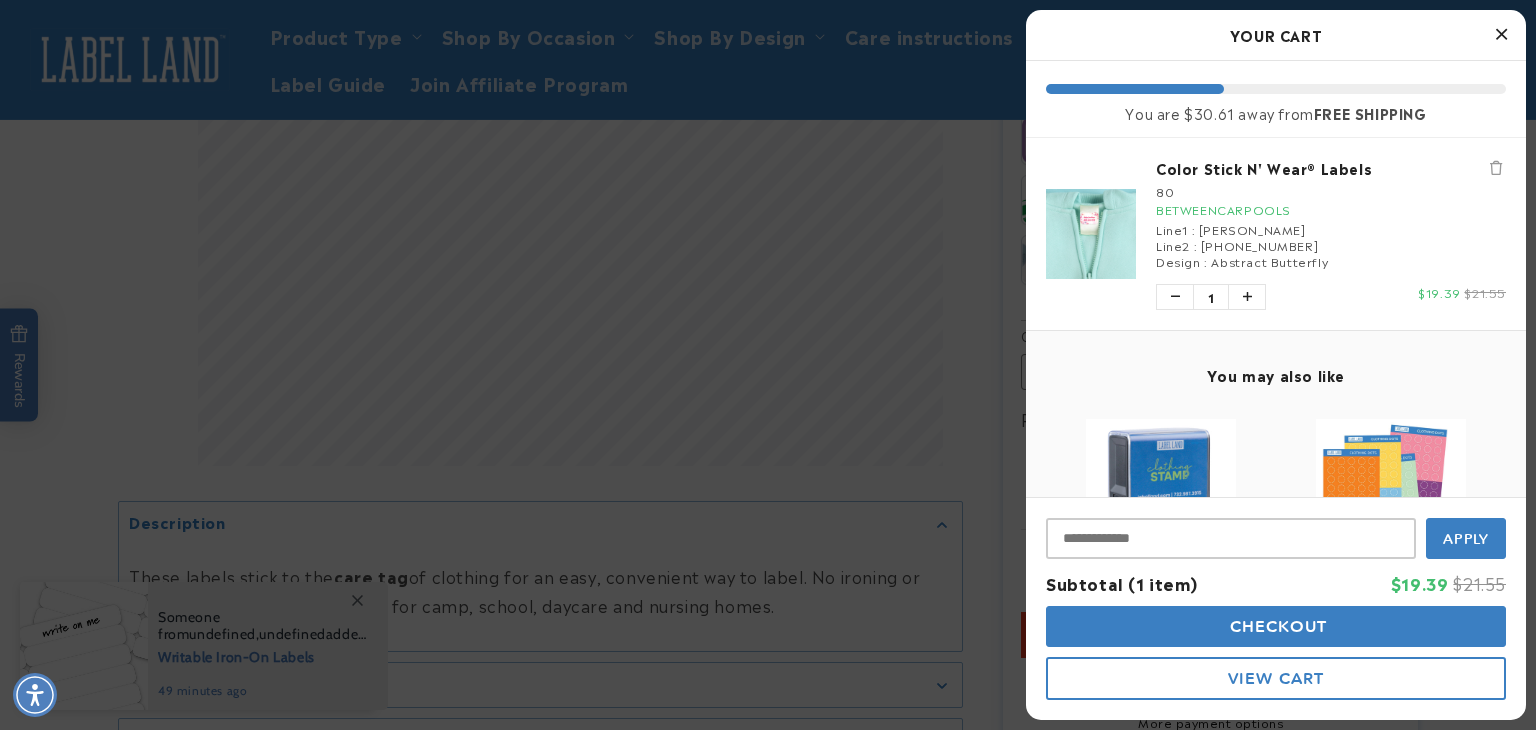 click at bounding box center (1501, 34) 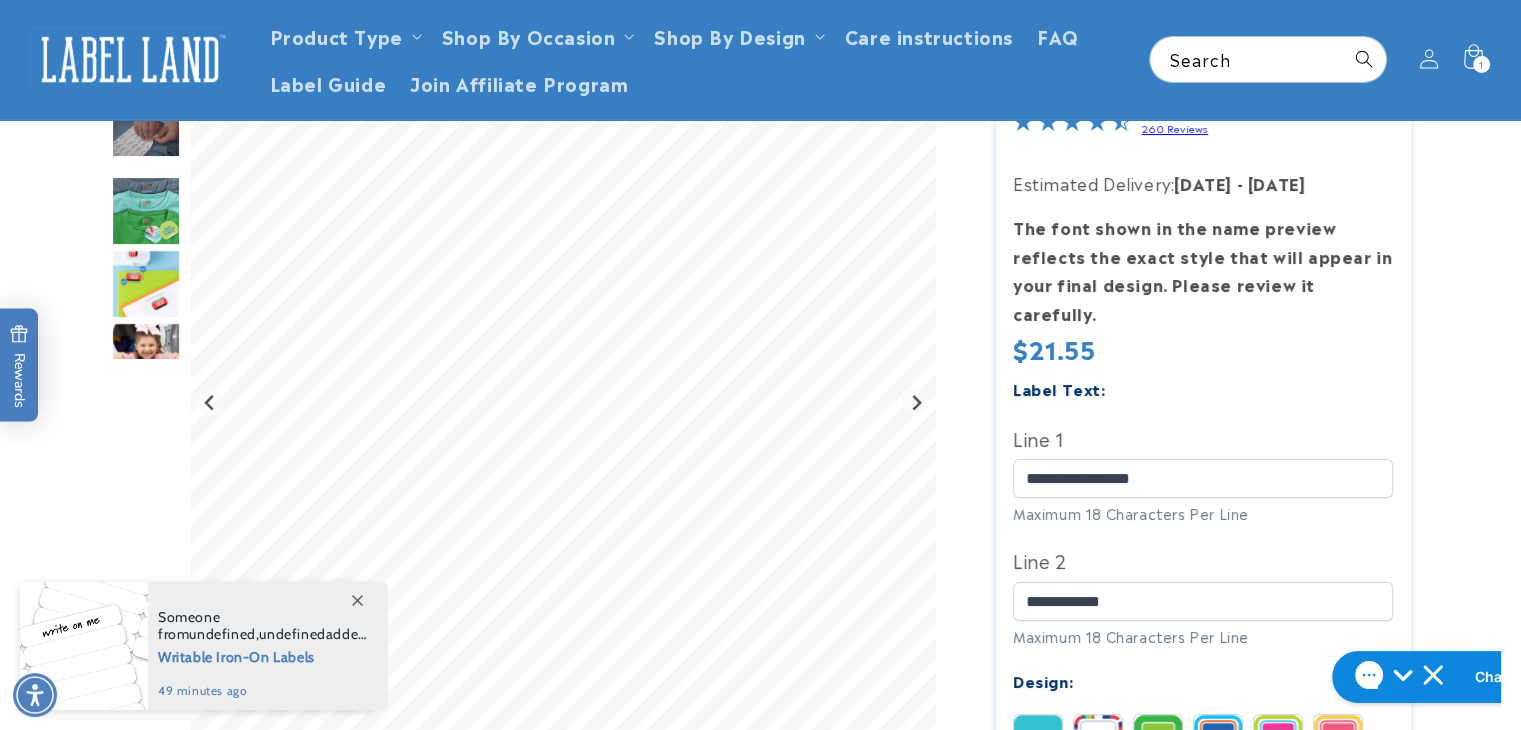 scroll, scrollTop: 0, scrollLeft: 0, axis: both 